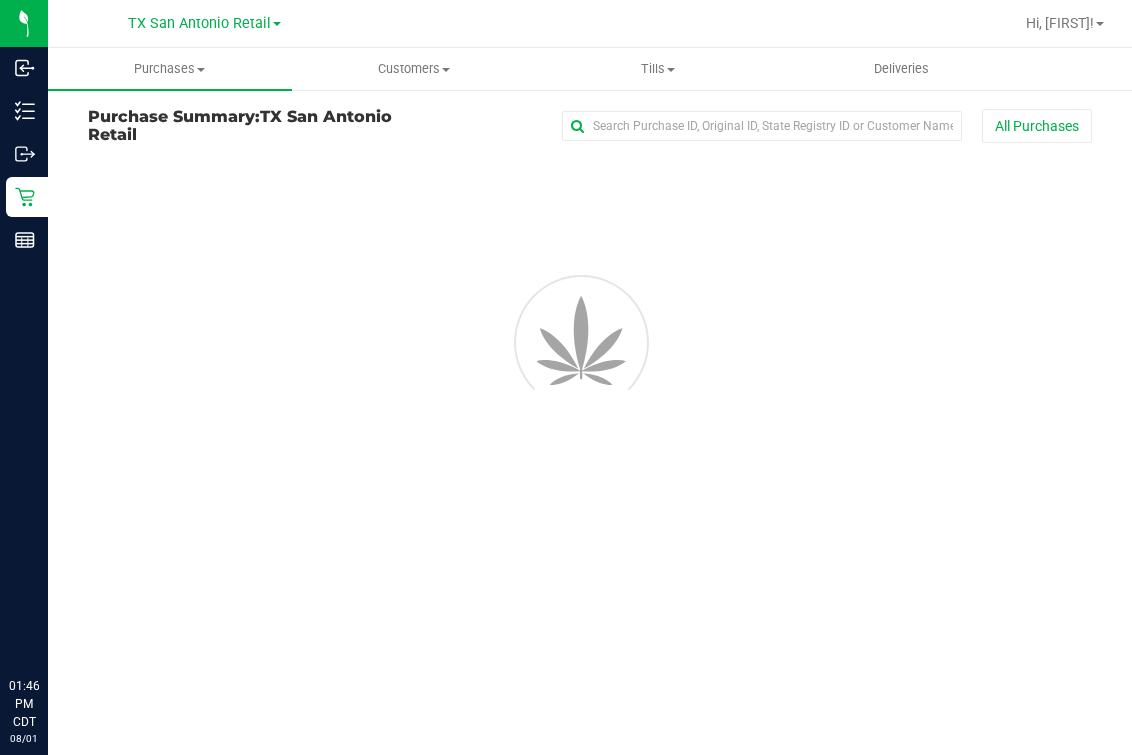 scroll, scrollTop: 0, scrollLeft: 0, axis: both 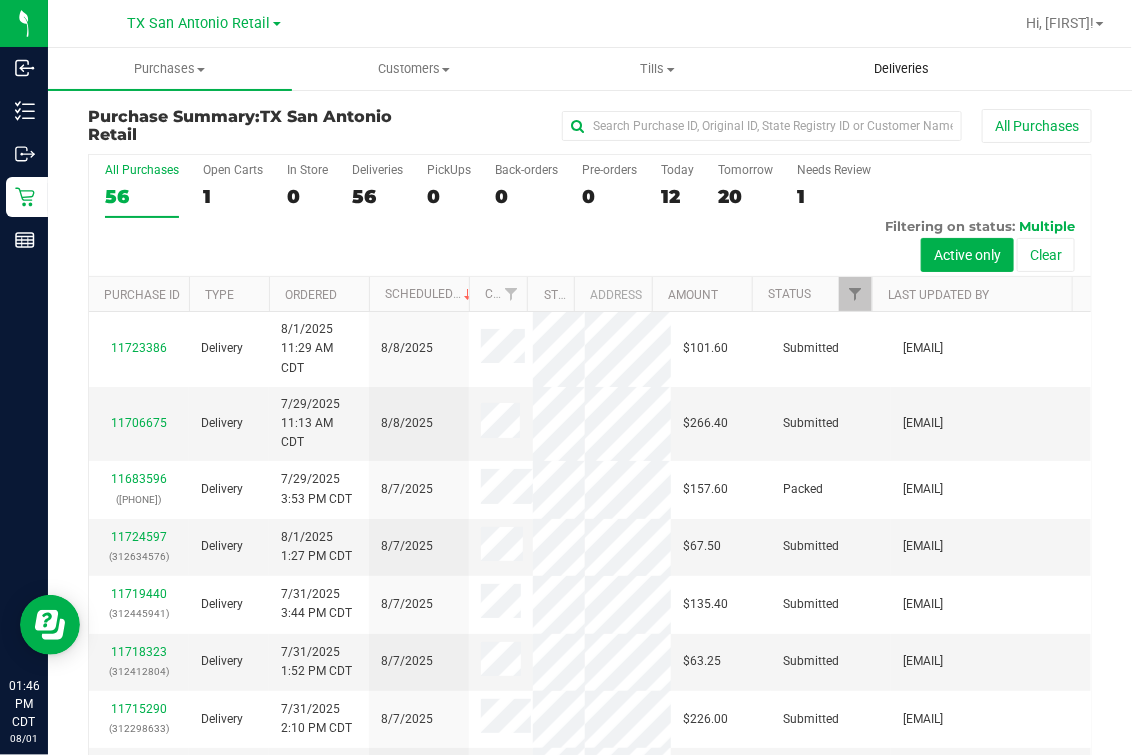 click on "Deliveries" at bounding box center (901, 69) 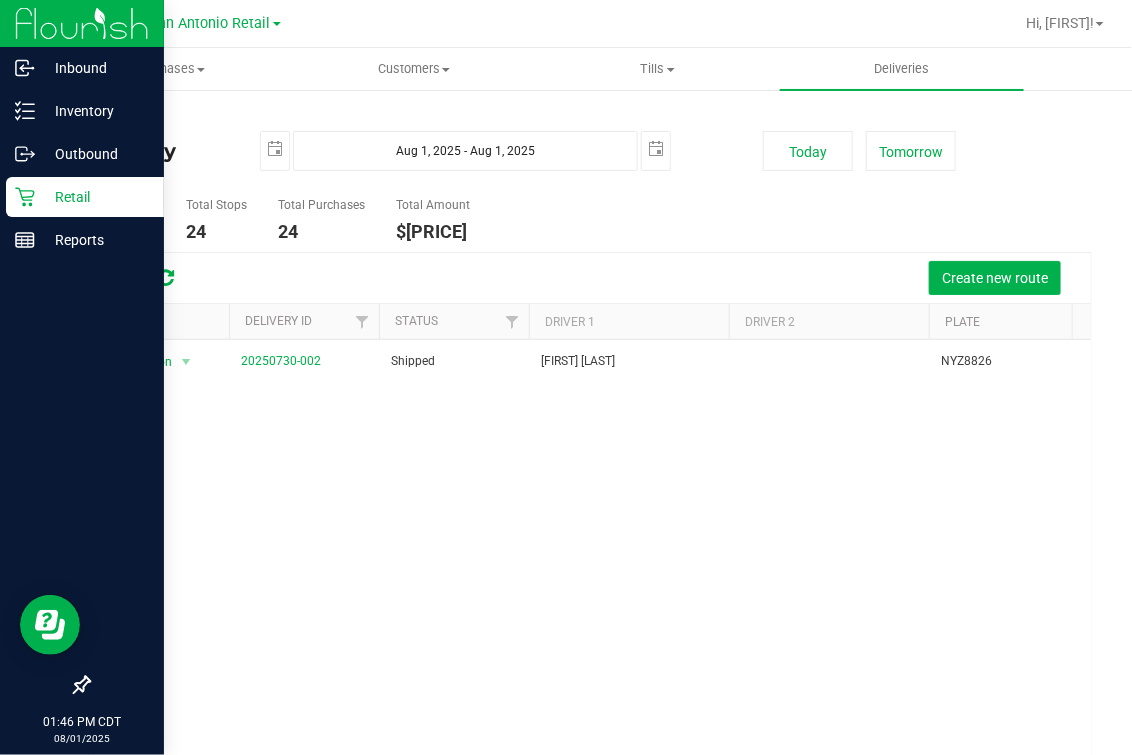 click on "Retail" at bounding box center [95, 197] 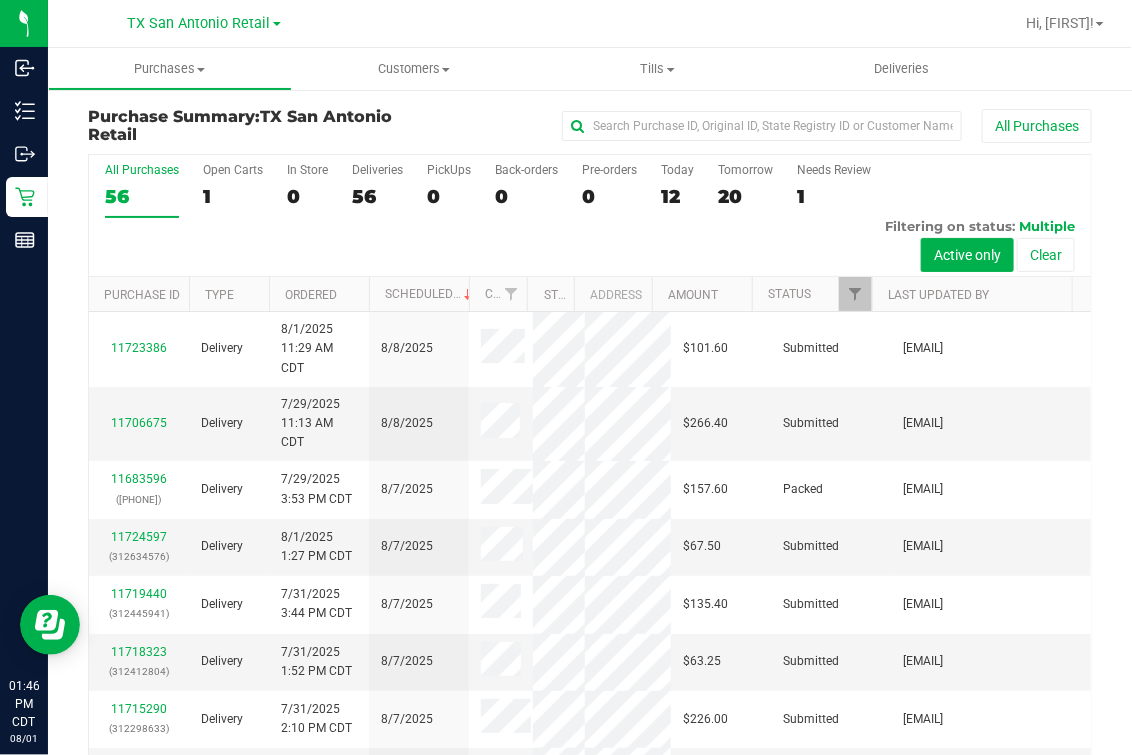 click on "All Purchases
56
Open Carts
1
In Store
0
Deliveries
56
PickUps
0
Back-orders
0
Pre-orders
0
Today
12
Tomorrow
20" at bounding box center (590, 163) 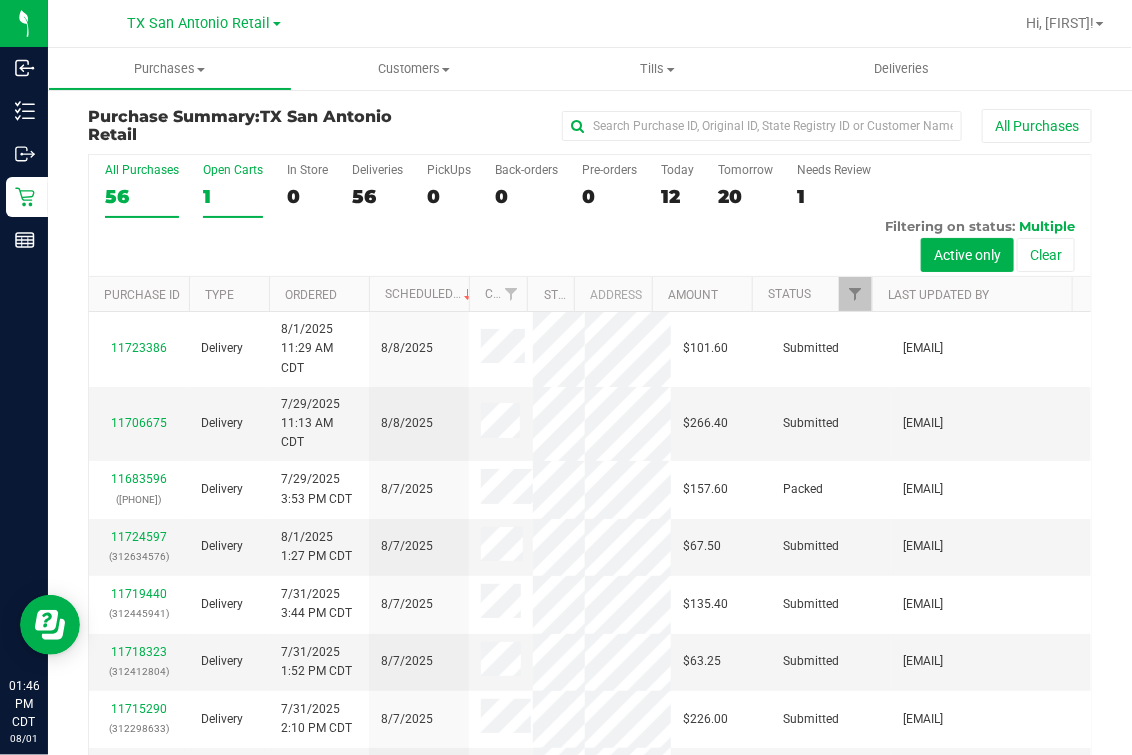 click on "Open Carts" at bounding box center [233, 170] 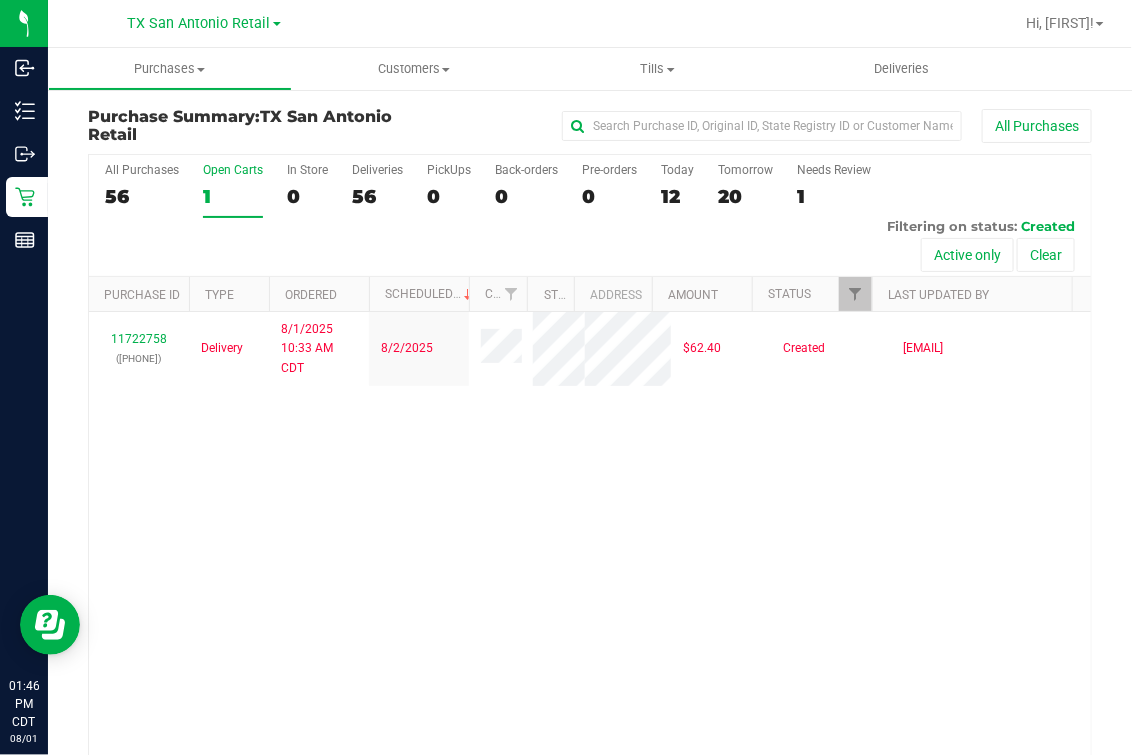 click at bounding box center [685, 23] 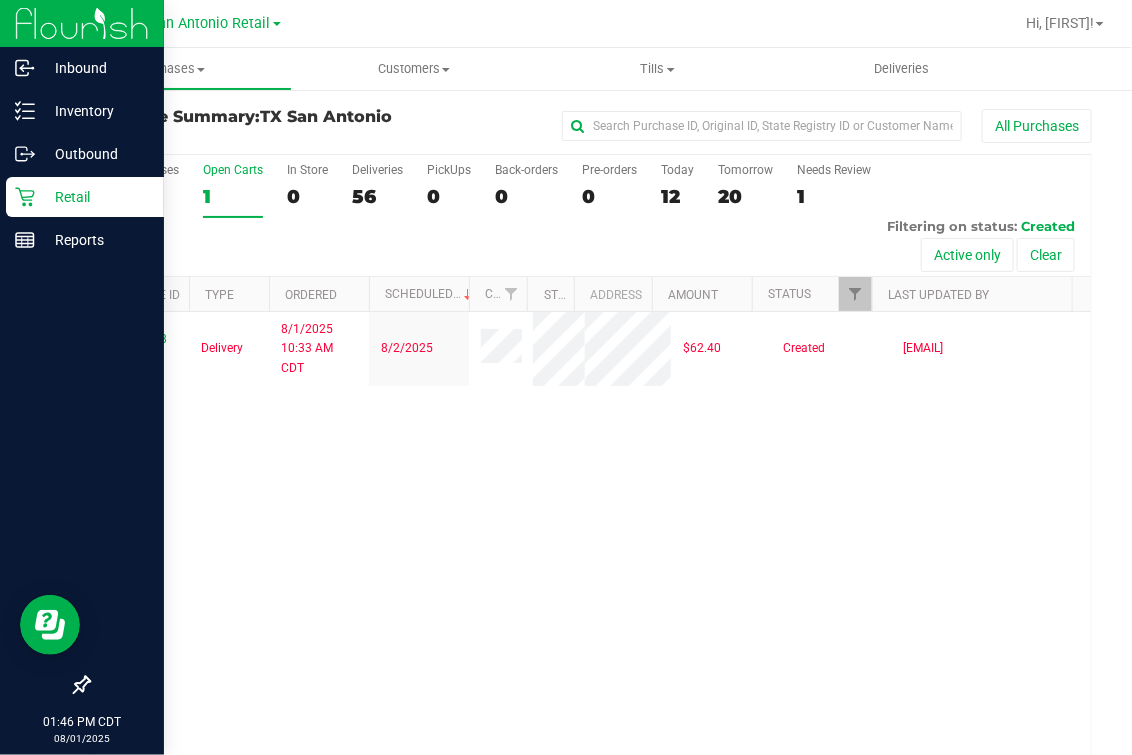 click on "Retail" at bounding box center (85, 197) 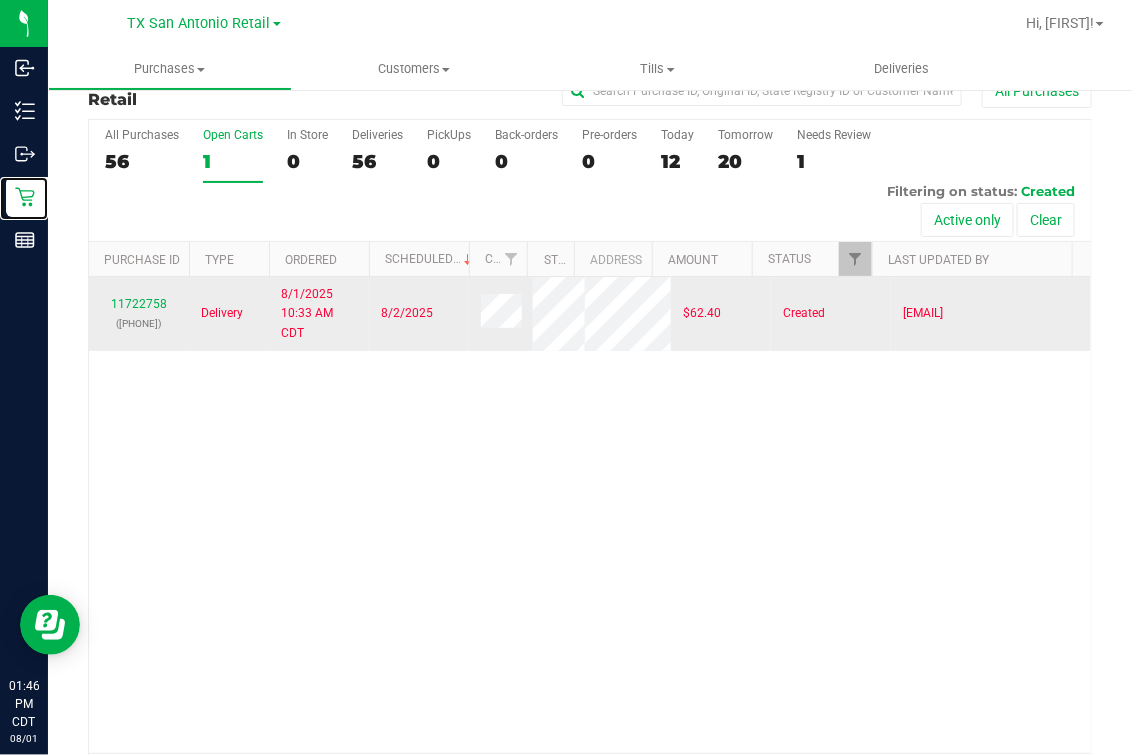 scroll, scrollTop: 0, scrollLeft: 0, axis: both 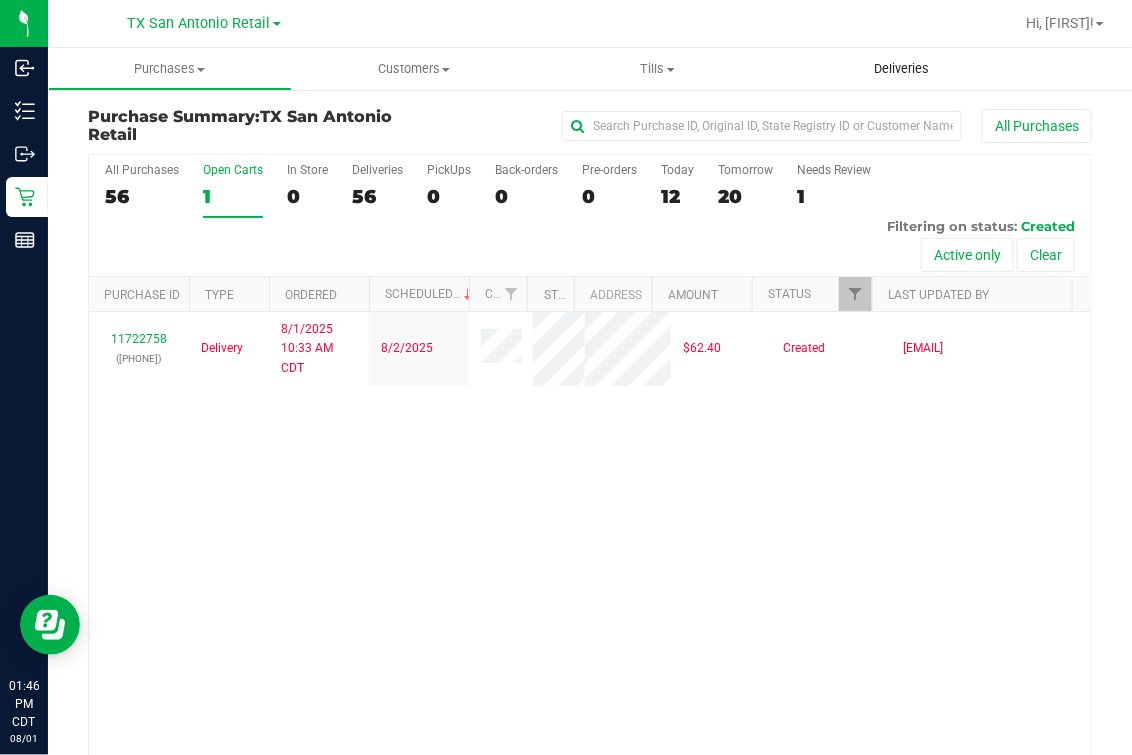 click on "Deliveries" at bounding box center (902, 69) 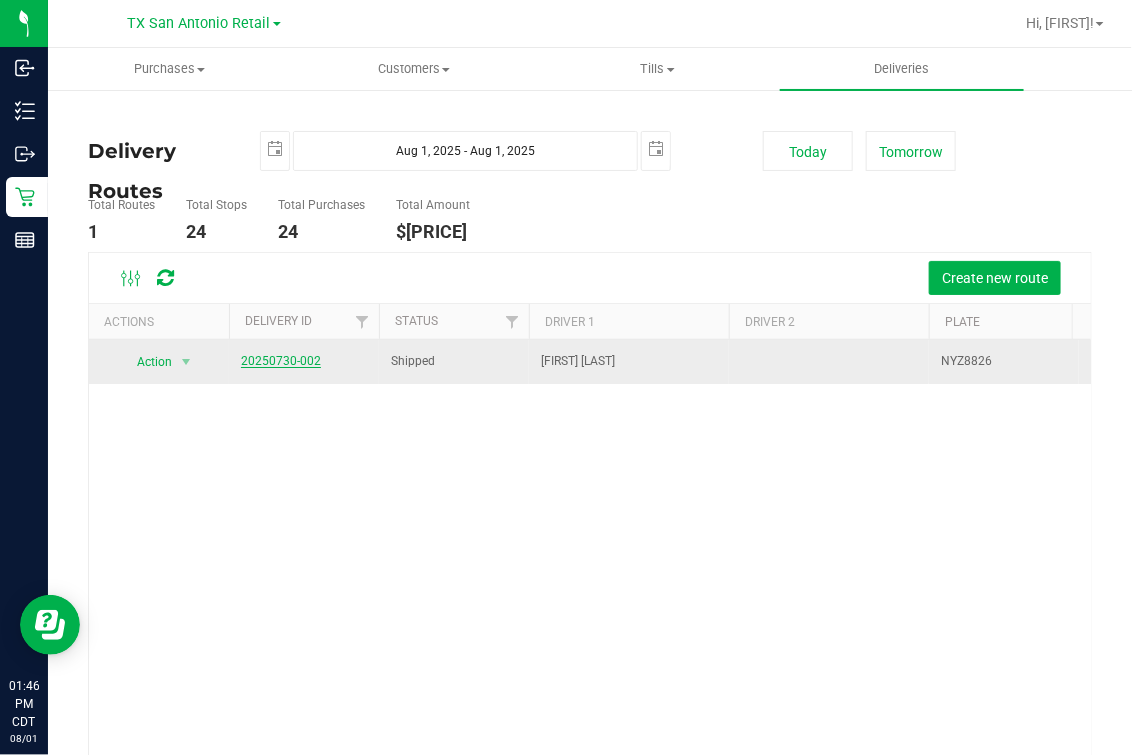 click on "20250730-002" at bounding box center [281, 361] 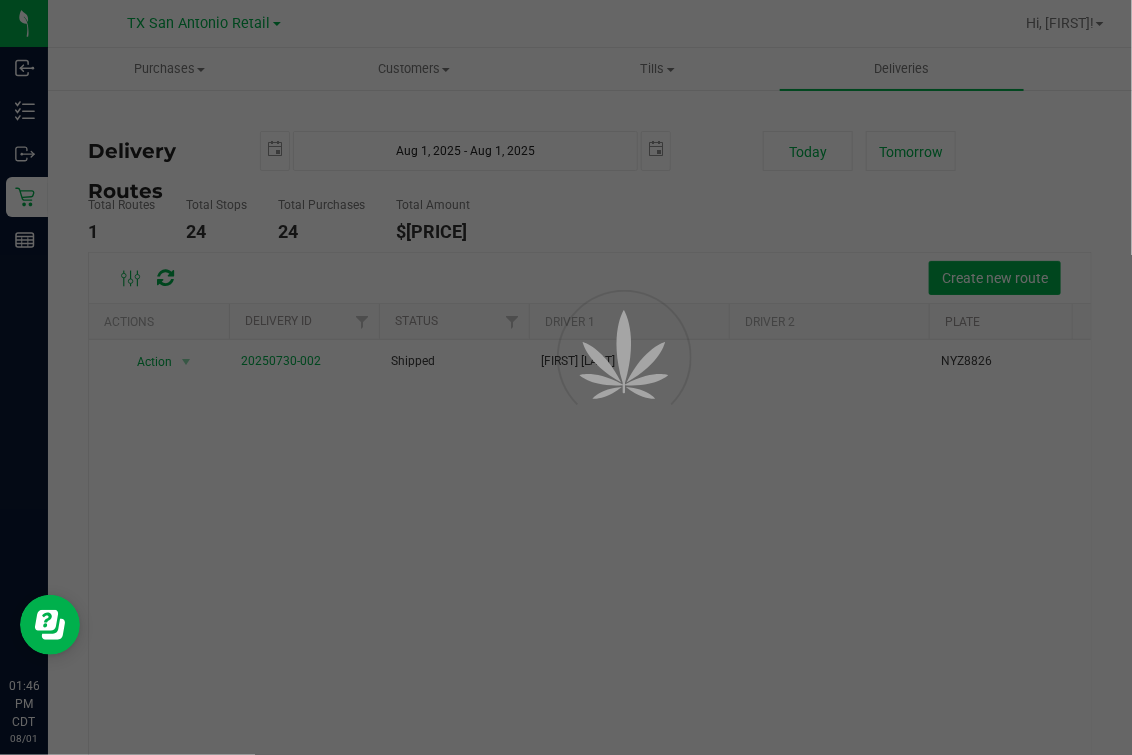 click on "Purchases
Summary of purchases
Fulfillment
All purchases
Customers
All customers
Add a new customer" at bounding box center [590, 401] 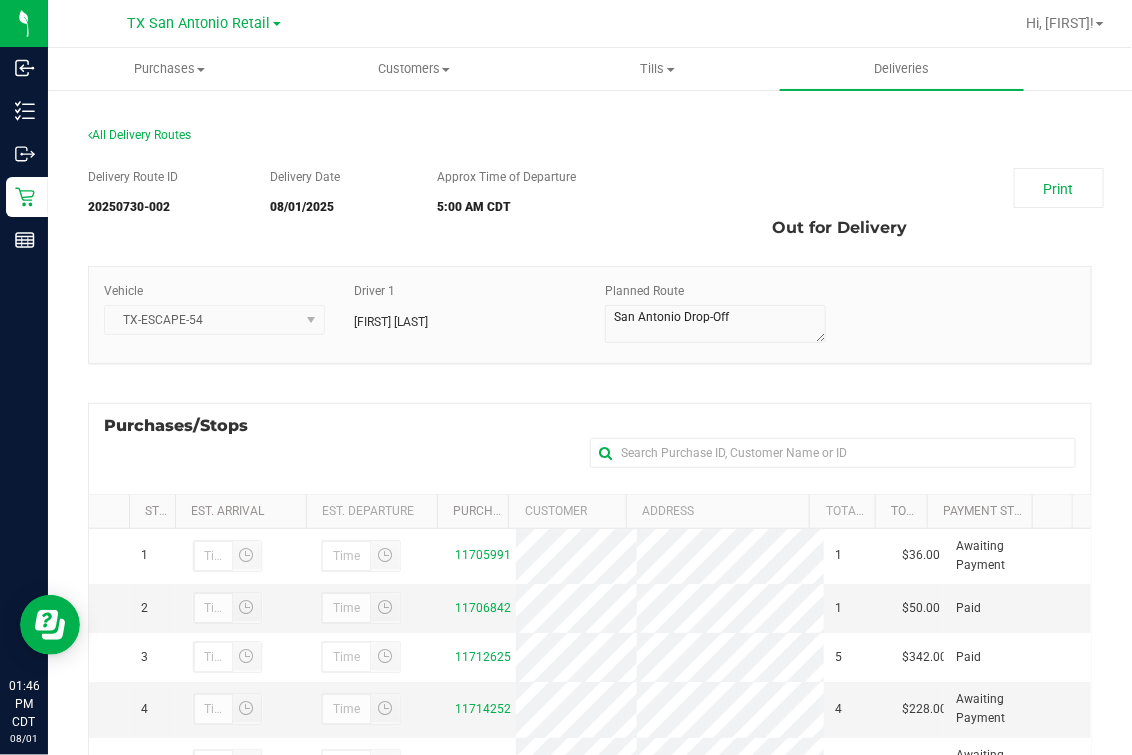 scroll, scrollTop: 357, scrollLeft: 0, axis: vertical 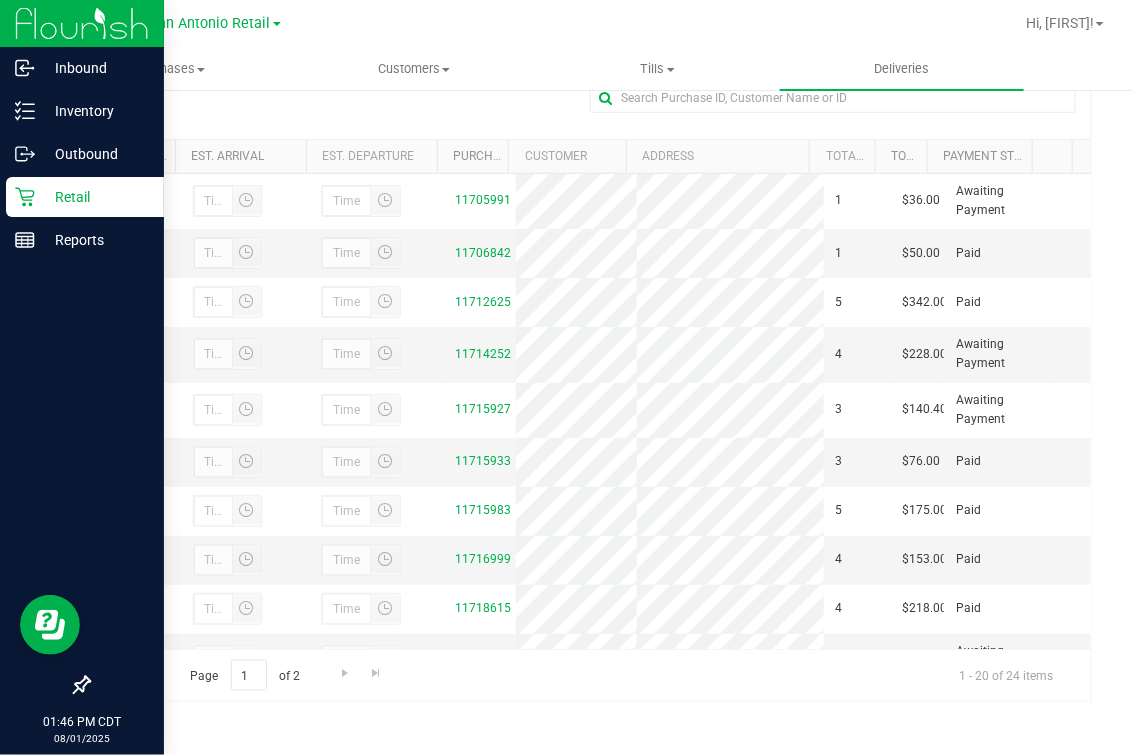 drag, startPoint x: 7, startPoint y: 185, endPoint x: 19, endPoint y: 186, distance: 12.0415945 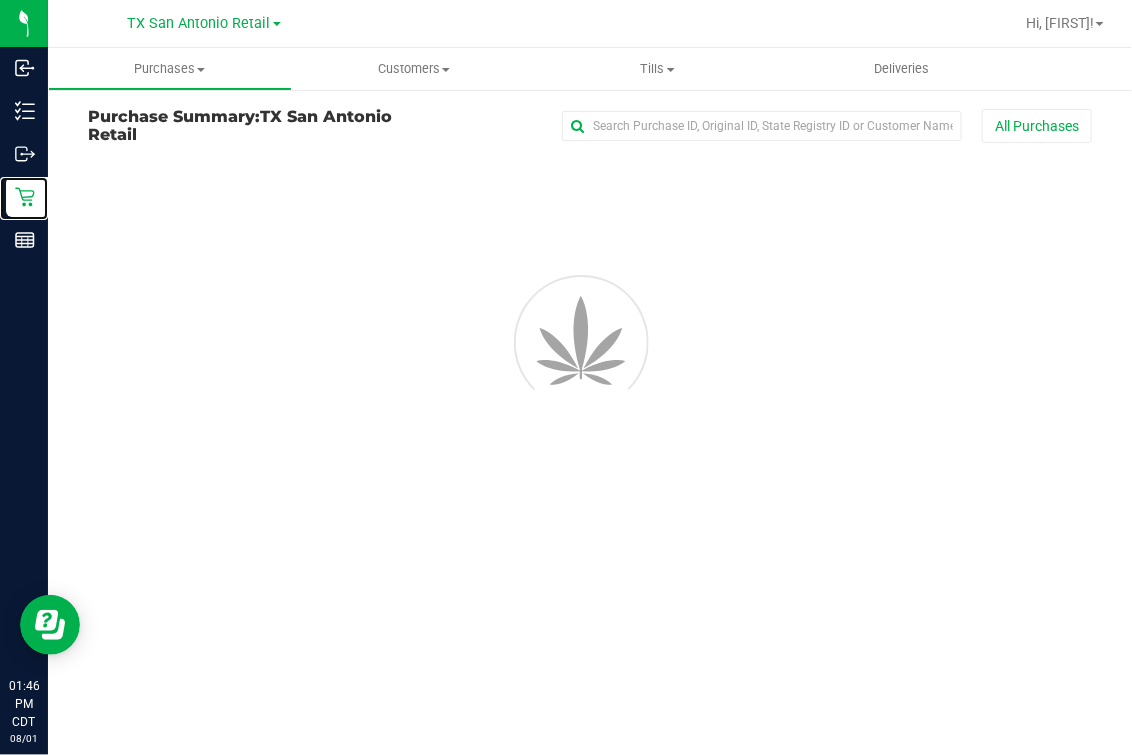 scroll, scrollTop: 0, scrollLeft: 0, axis: both 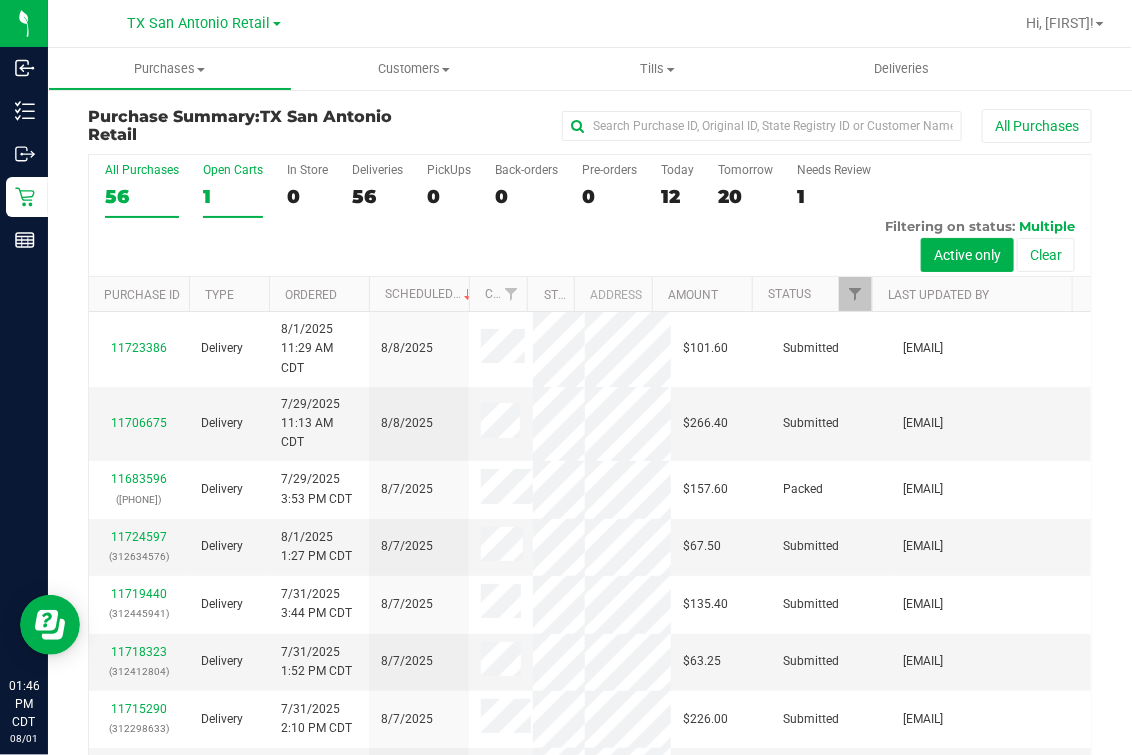 click on "Open Carts" at bounding box center [233, 170] 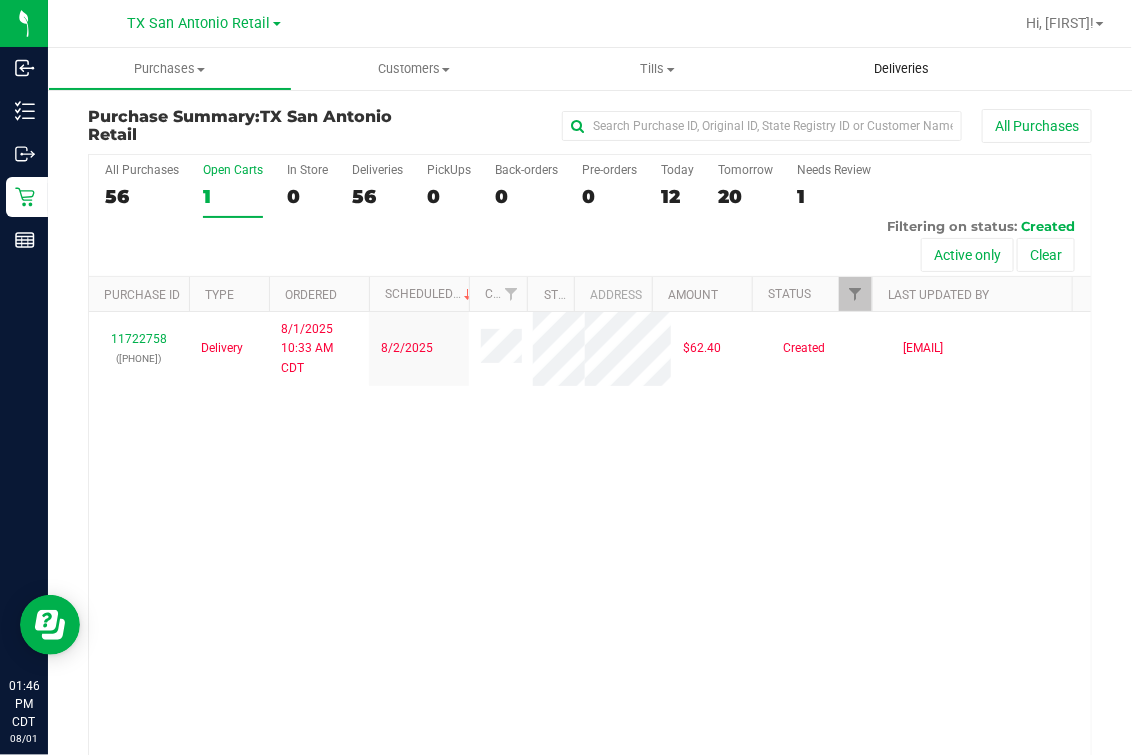 click on "Deliveries" at bounding box center (901, 69) 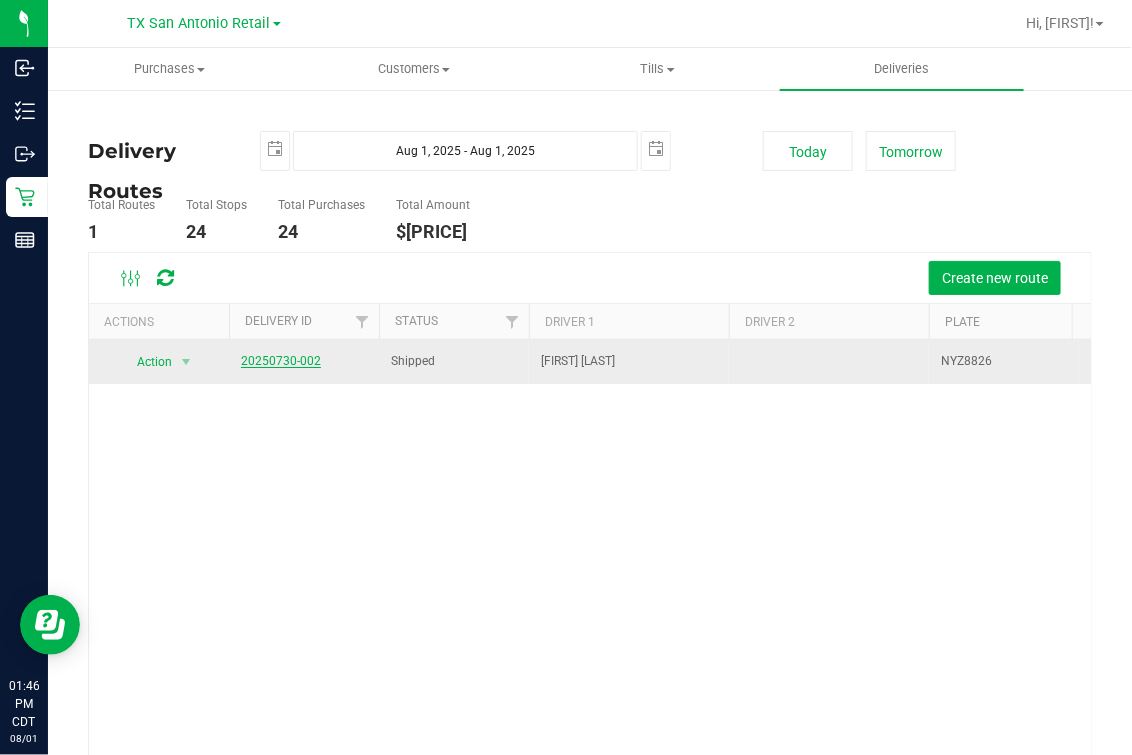 click on "20250730-002" at bounding box center [281, 361] 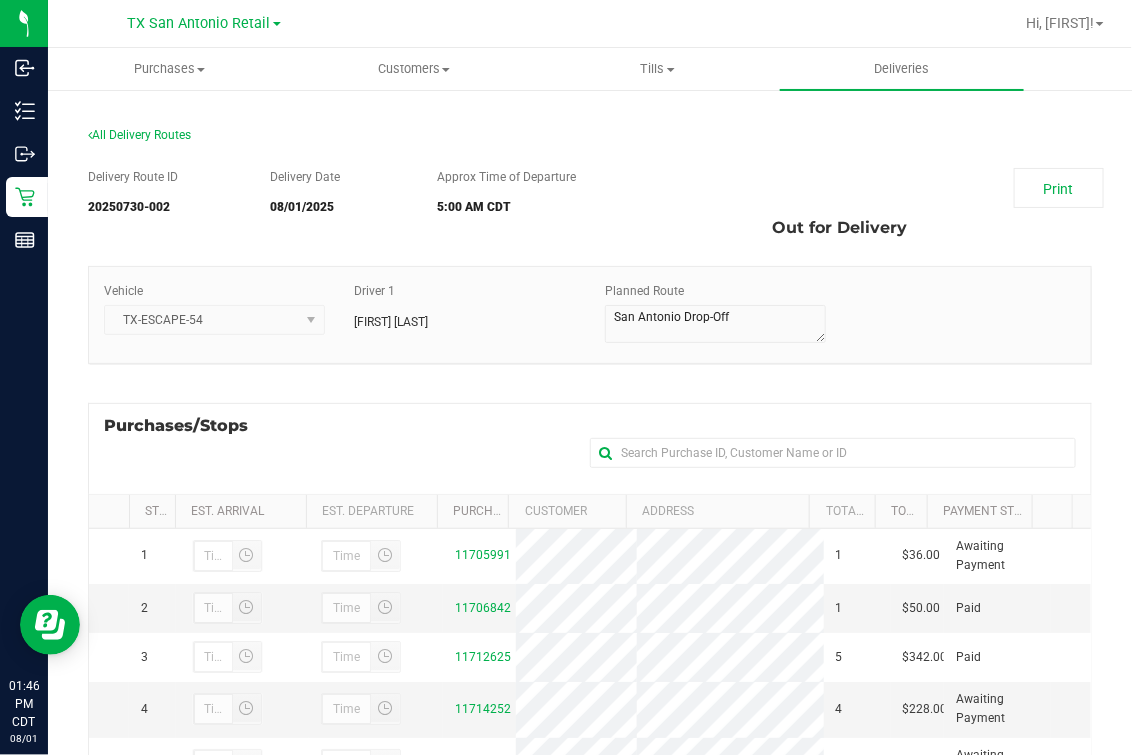 click on "Approx Time of Departure
[TIME] [TIMEZONE]" at bounding box center [548, 196] 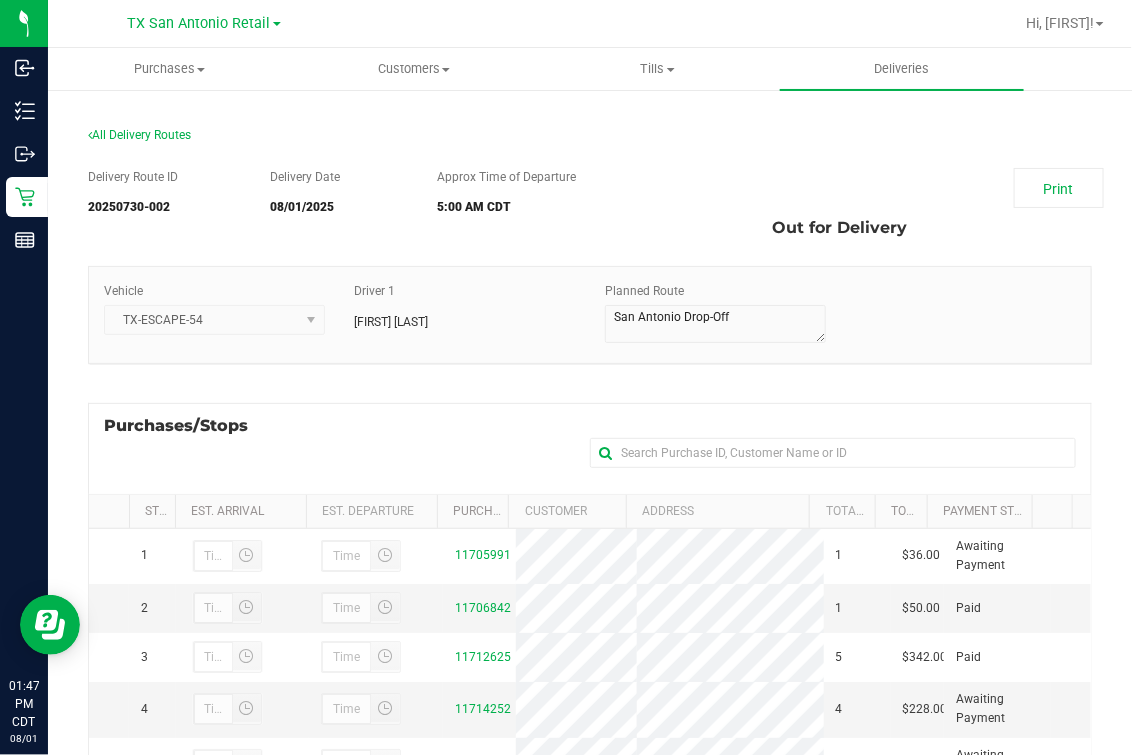 click on "Delivery Route ID
[ID]
Delivery Date
[DATE]
Approx Time of Departure
[TIME] [TIMEZONE]
Print
Out for Delivery
Vehicle
TX-ESCAPE-54" at bounding box center (590, 612) 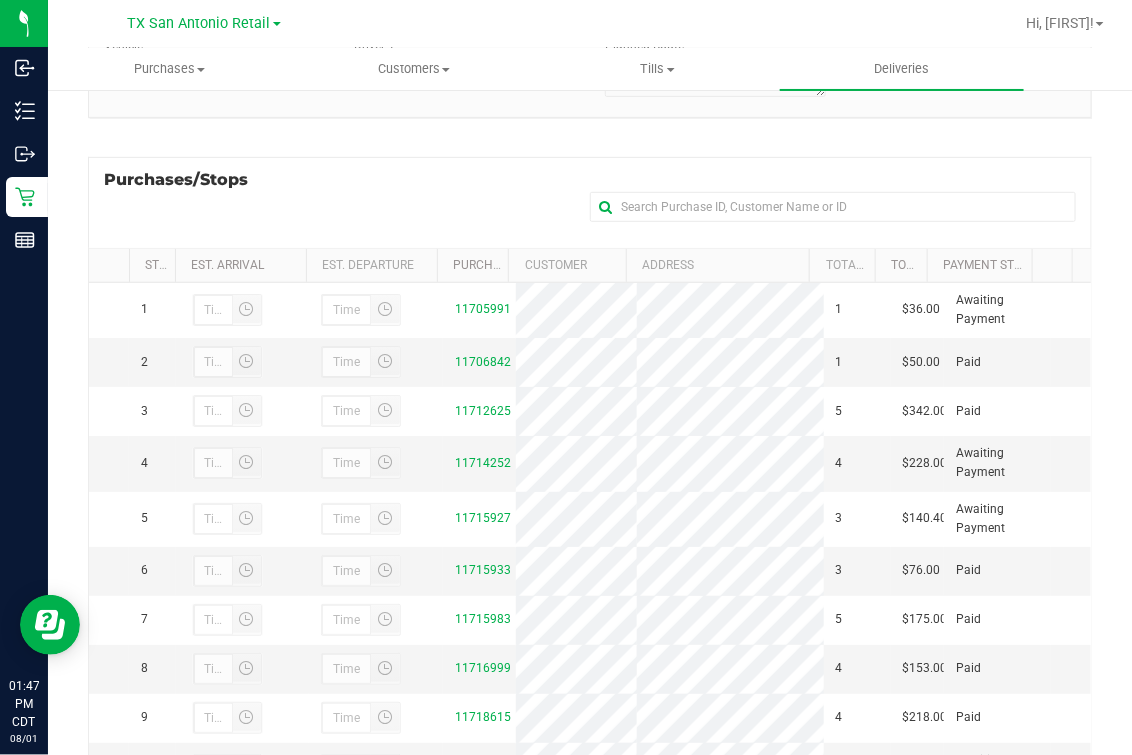 scroll, scrollTop: 357, scrollLeft: 0, axis: vertical 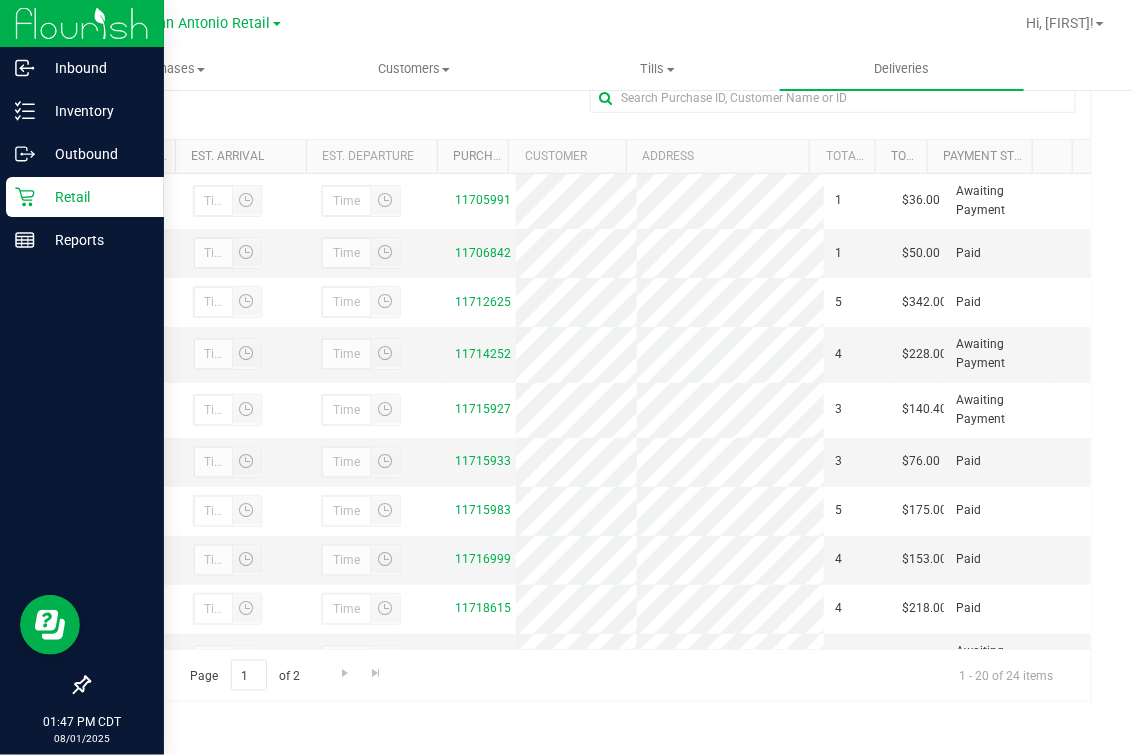click 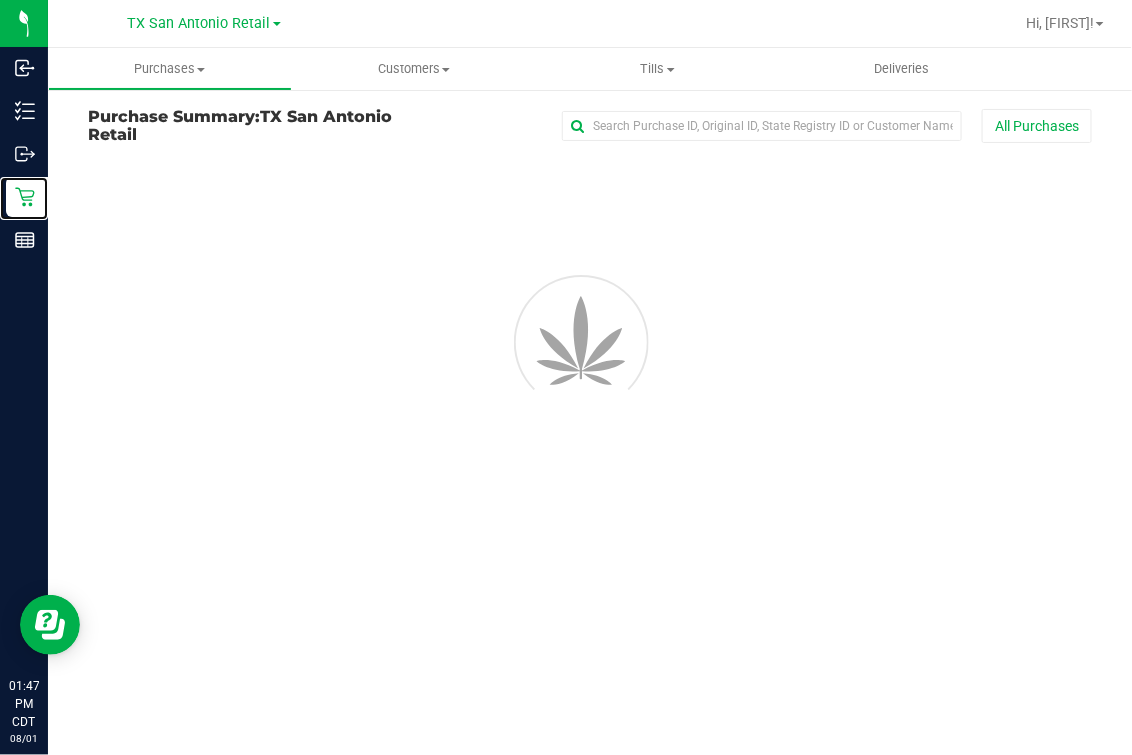 scroll, scrollTop: 0, scrollLeft: 0, axis: both 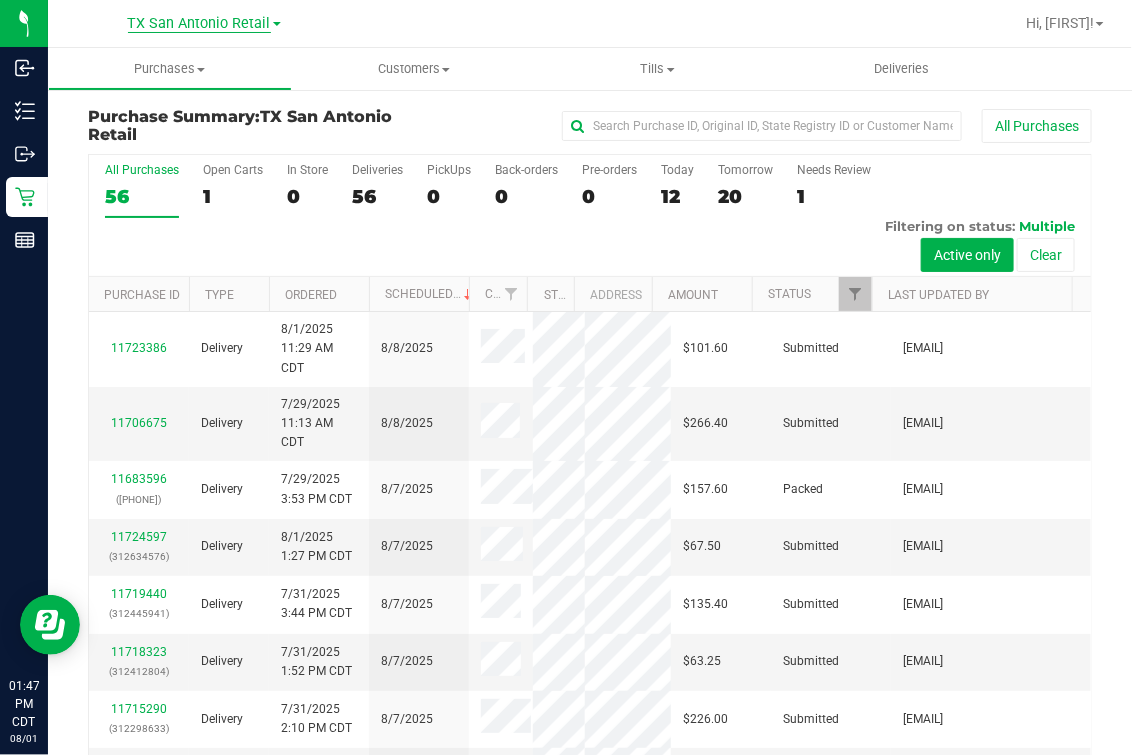 click on "TX San Antonio Retail" at bounding box center (199, 24) 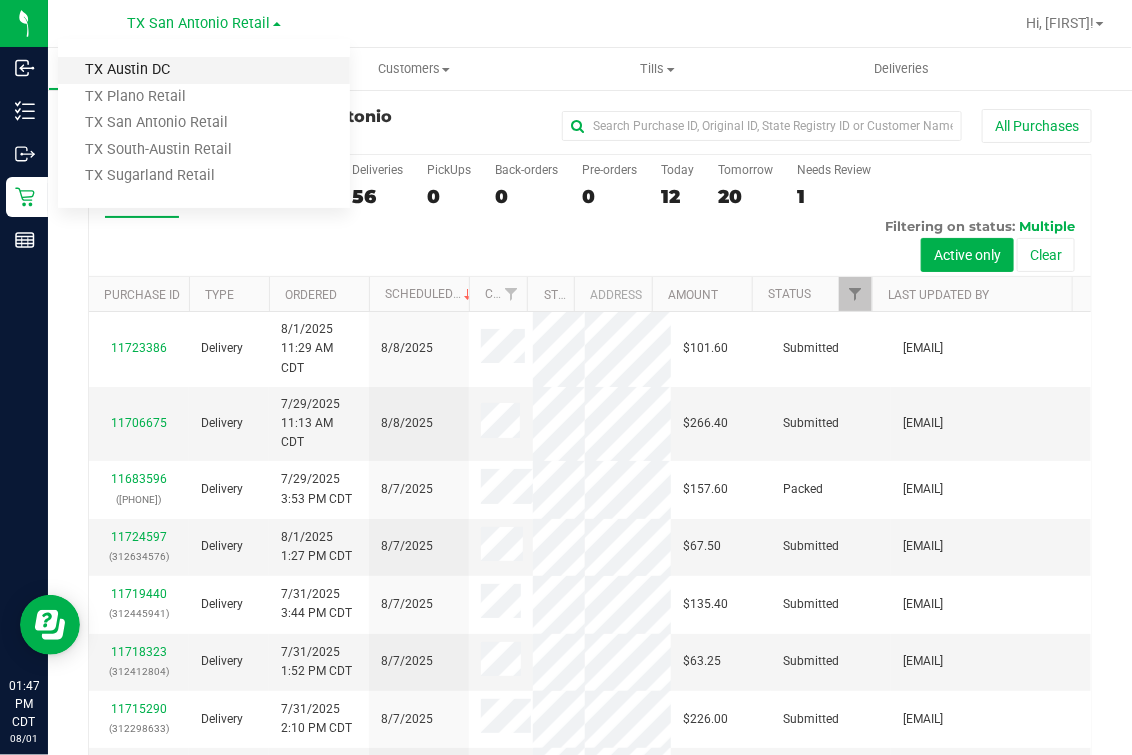 click on "TX Austin DC" at bounding box center [204, 70] 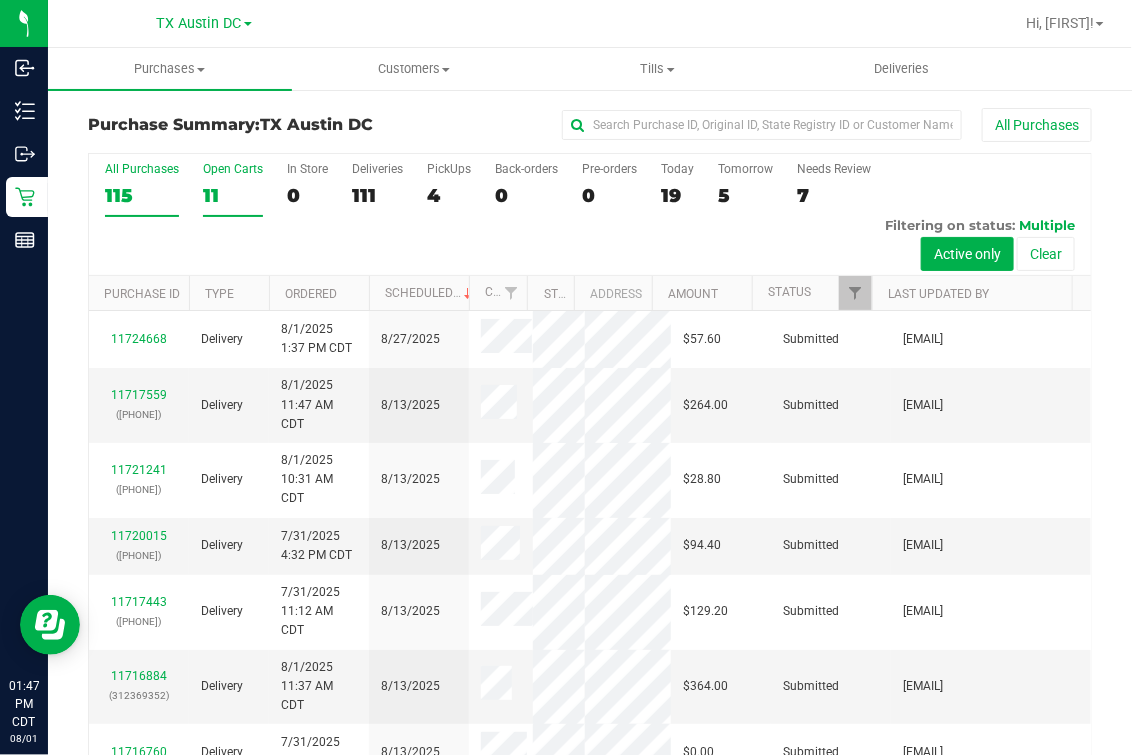 click on "Open Carts
11" at bounding box center [233, 189] 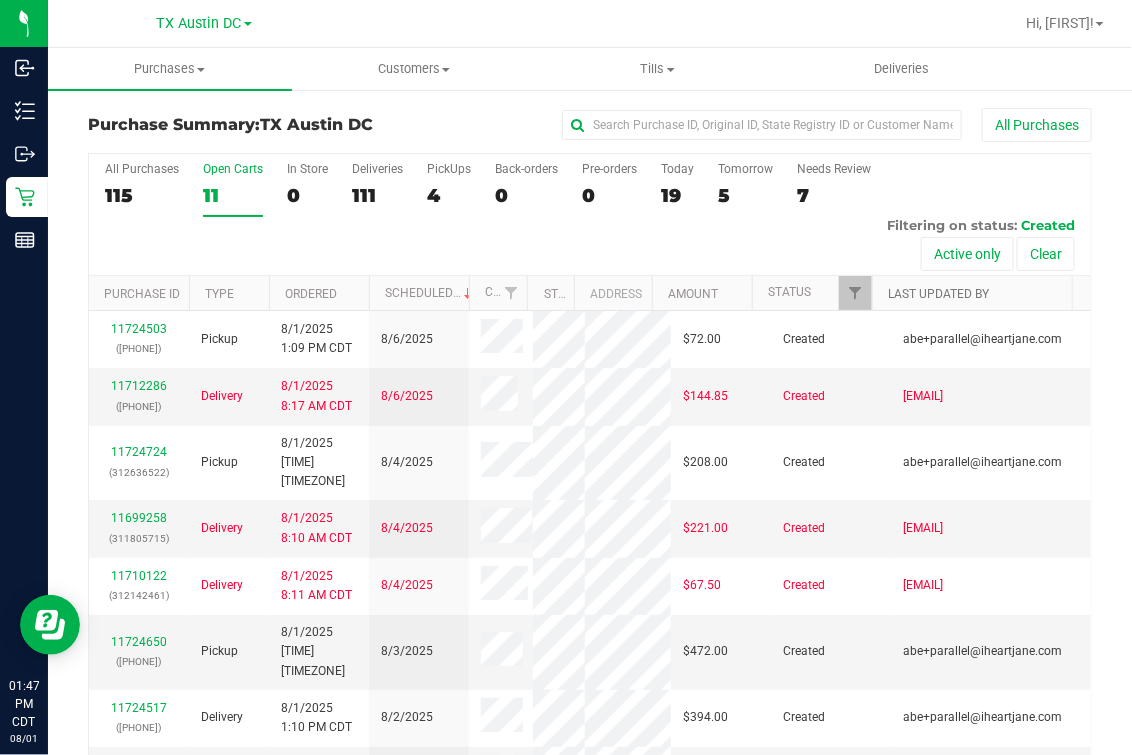 click on "Last Updated By" at bounding box center (938, 294) 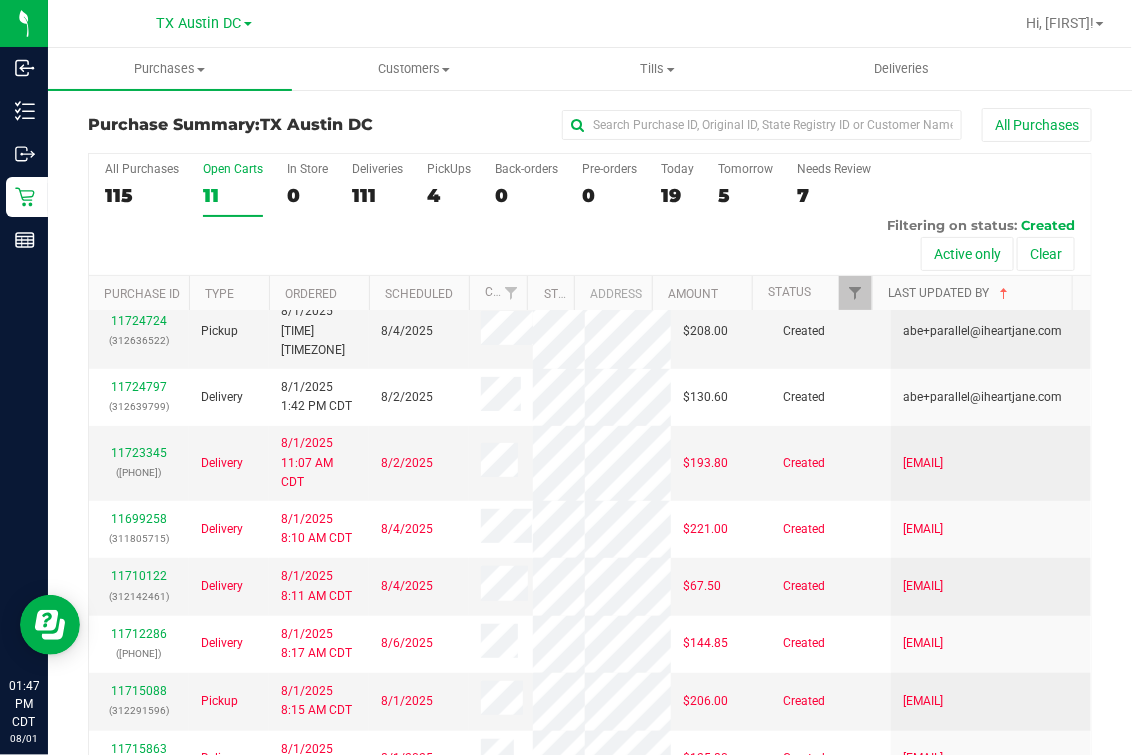 scroll, scrollTop: 0, scrollLeft: 0, axis: both 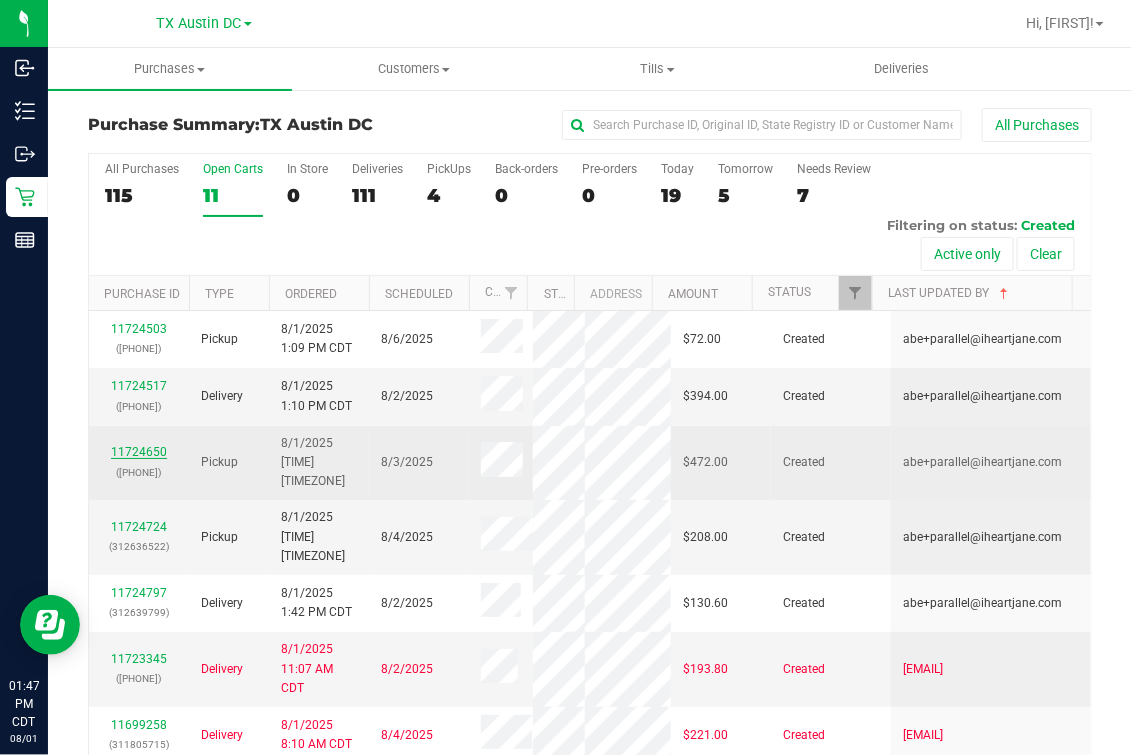 click on "11724650" at bounding box center (139, 452) 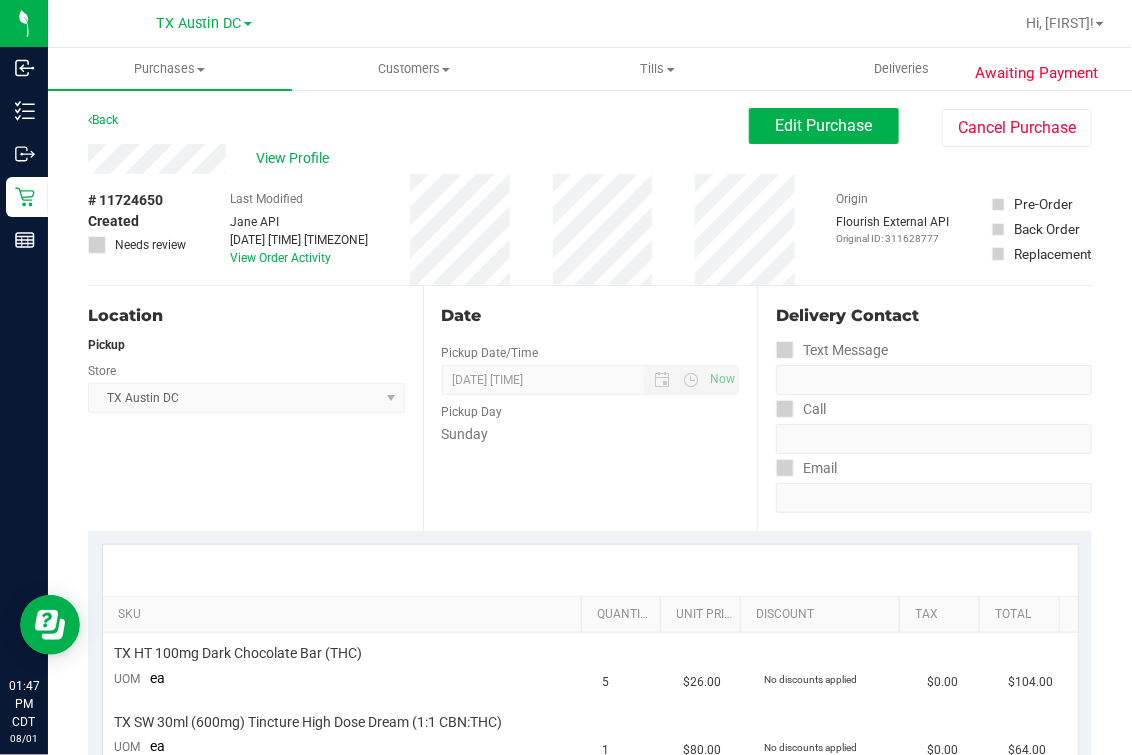 click on "View Profile" at bounding box center (418, 159) 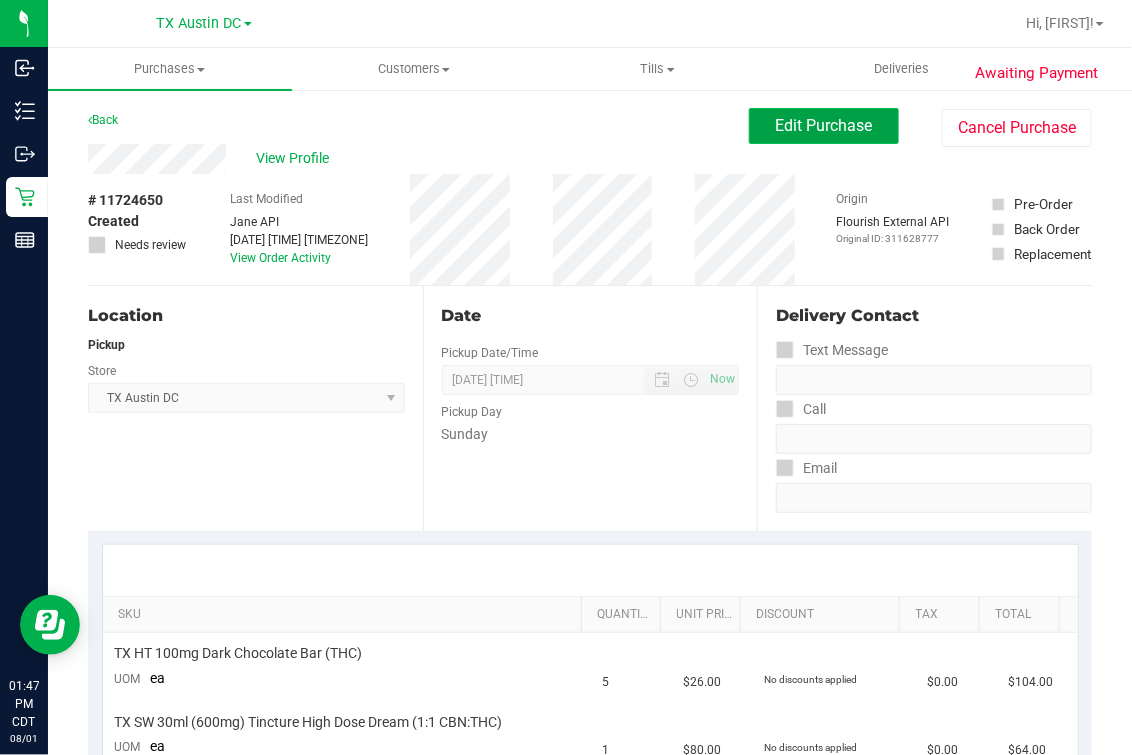click on "Edit Purchase" at bounding box center (824, 126) 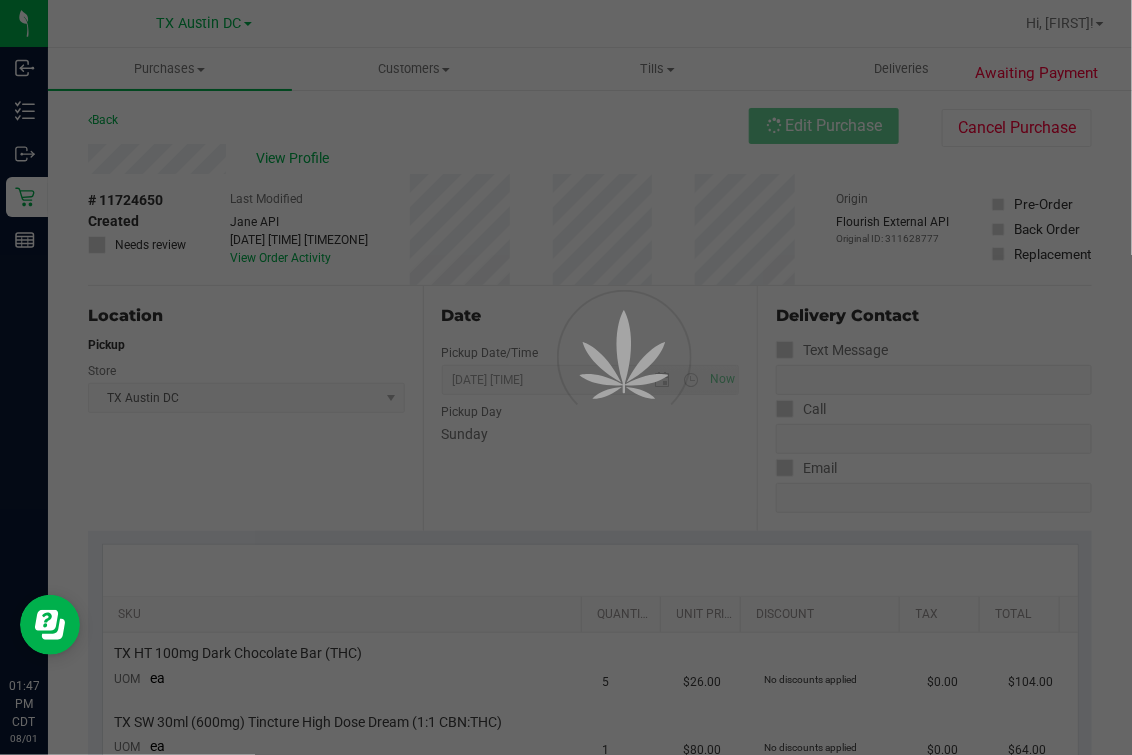 click at bounding box center [566, 377] 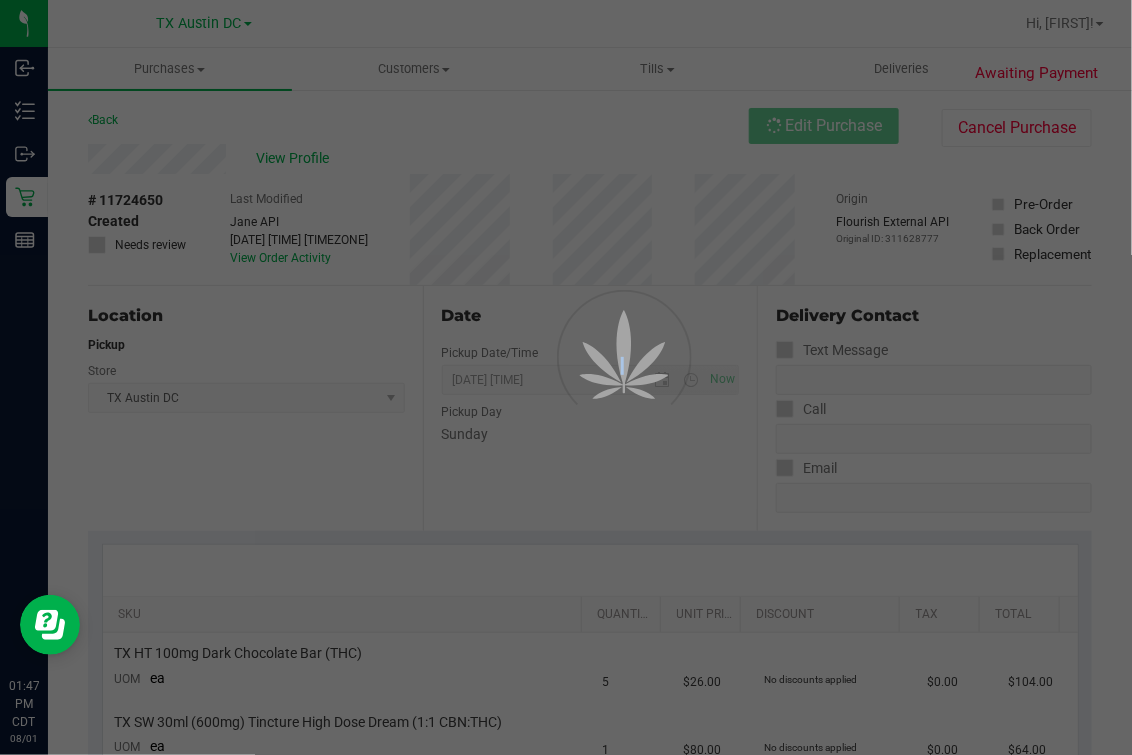 click at bounding box center [566, 377] 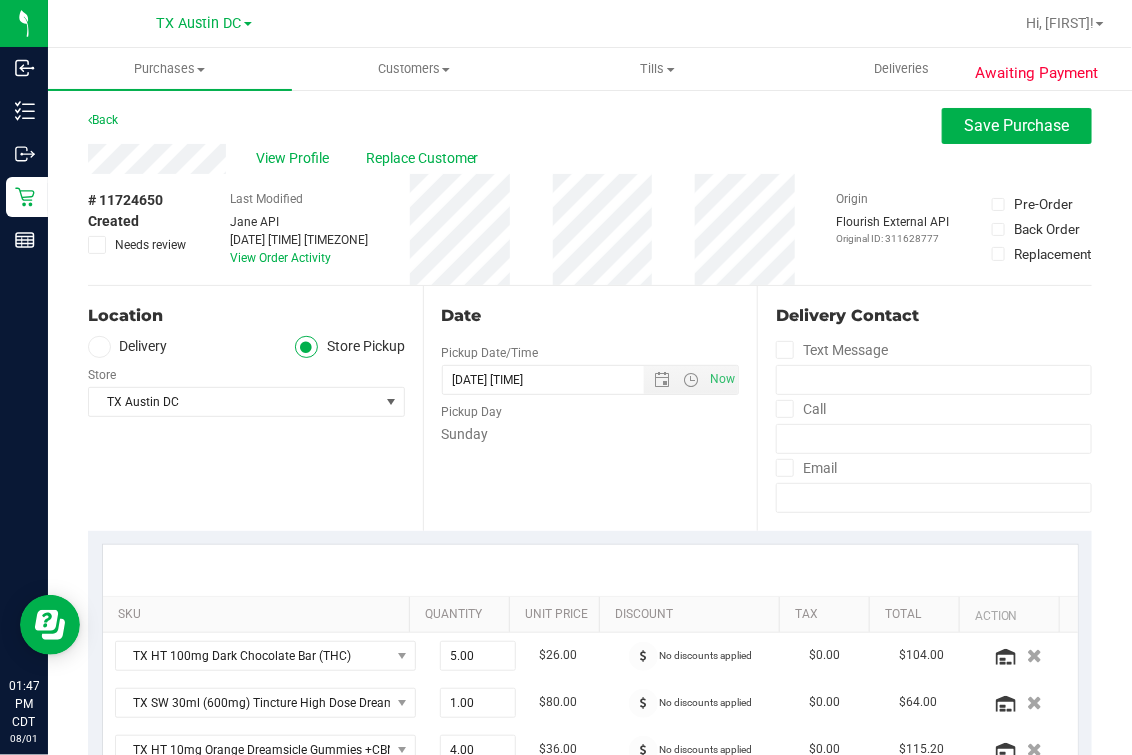 drag, startPoint x: 176, startPoint y: 160, endPoint x: 167, endPoint y: 125, distance: 36.138622 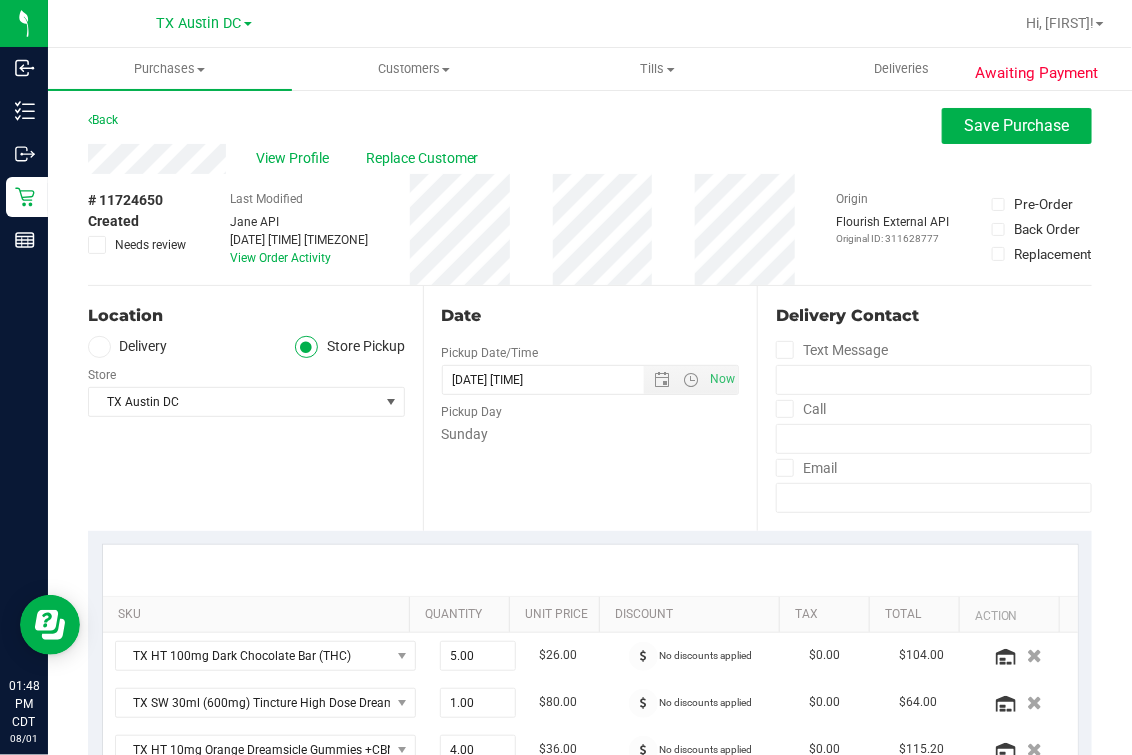 click on "Awaiting Payment
Back
Save Purchase
View Profile
Replace Customer
# [ID]
Created
Needs review
Last Modified
[FIRST] [LAST]
[DATE] [TIME] [TIMEZONE]
View Order Activity
Origin" at bounding box center [590, 949] 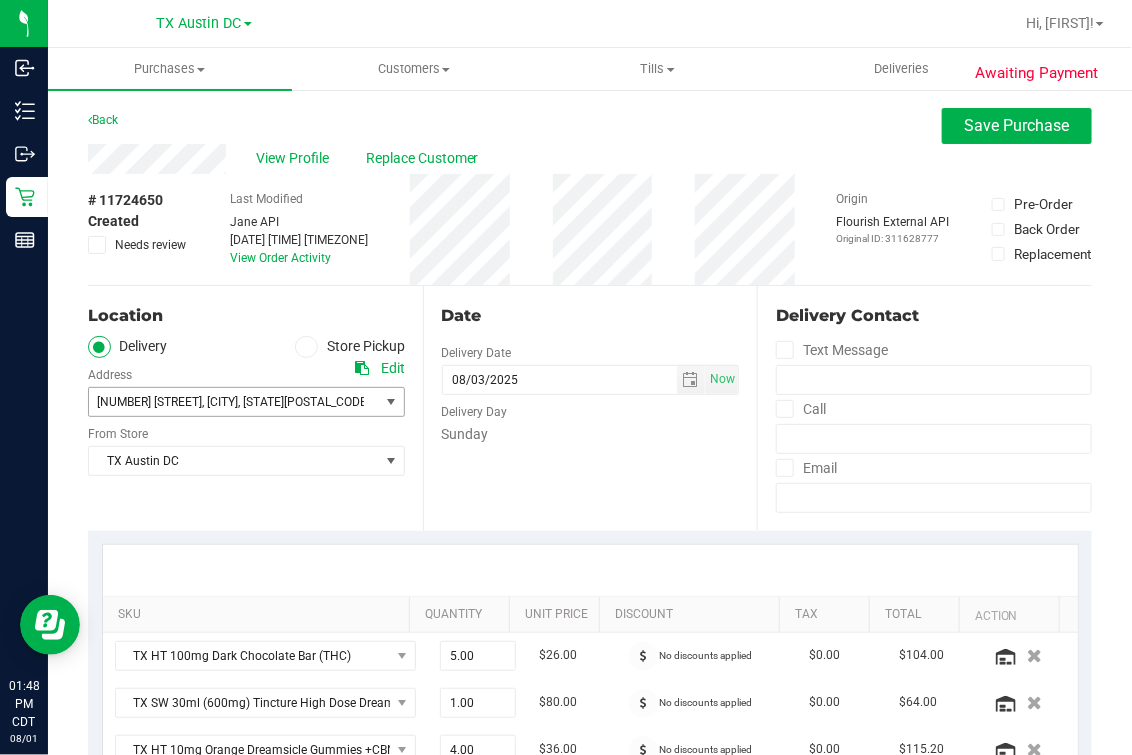 click on ", [CITY]" at bounding box center [220, 402] 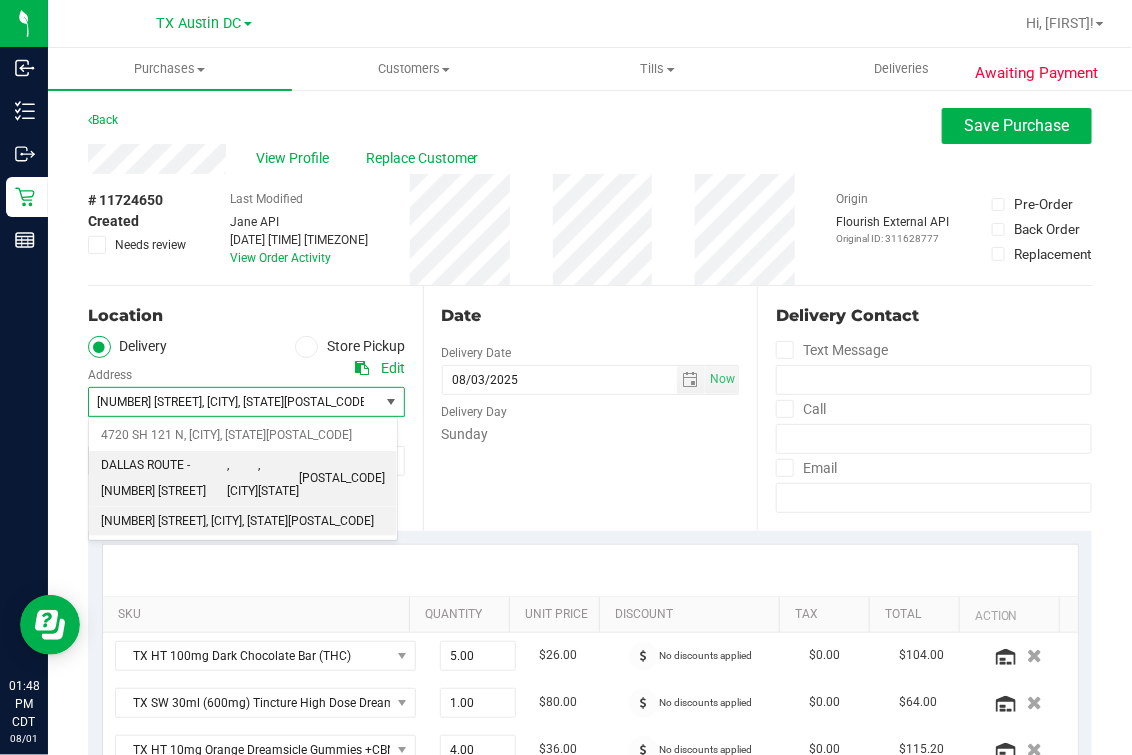 click on "Date
Delivery Date
08/03/2025
Now
08/03/2025 05:00 PM
Now
Delivery Day
Sunday" at bounding box center [590, 408] 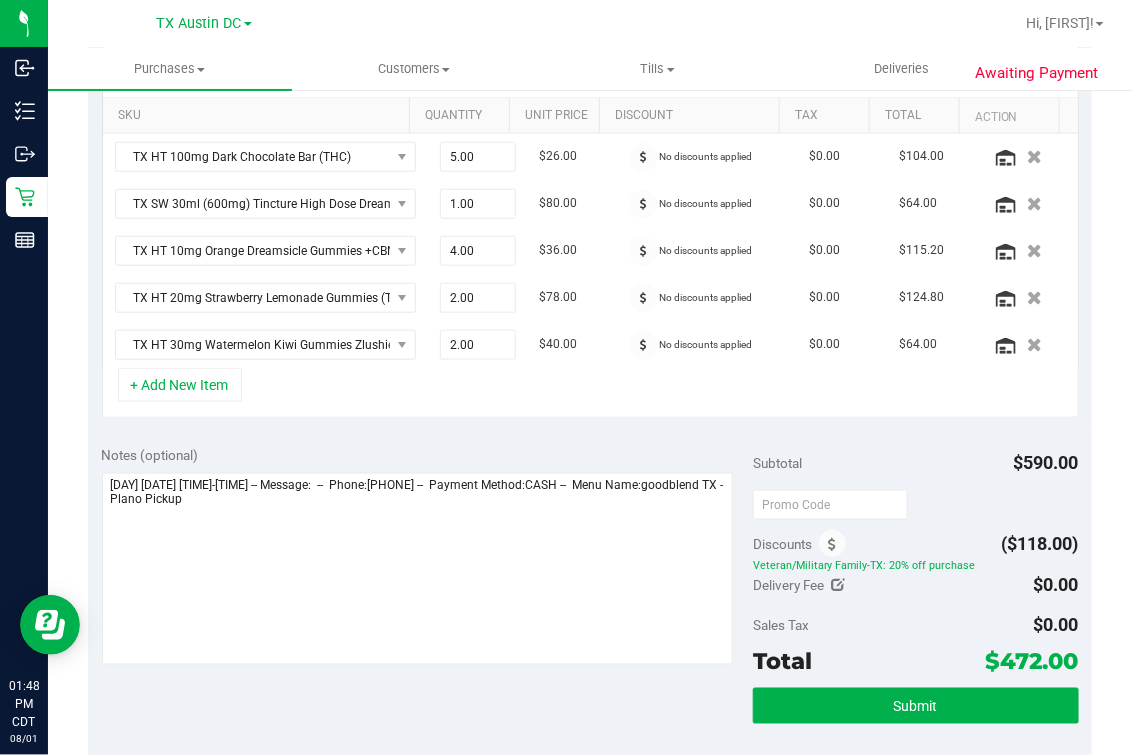 scroll, scrollTop: 0, scrollLeft: 0, axis: both 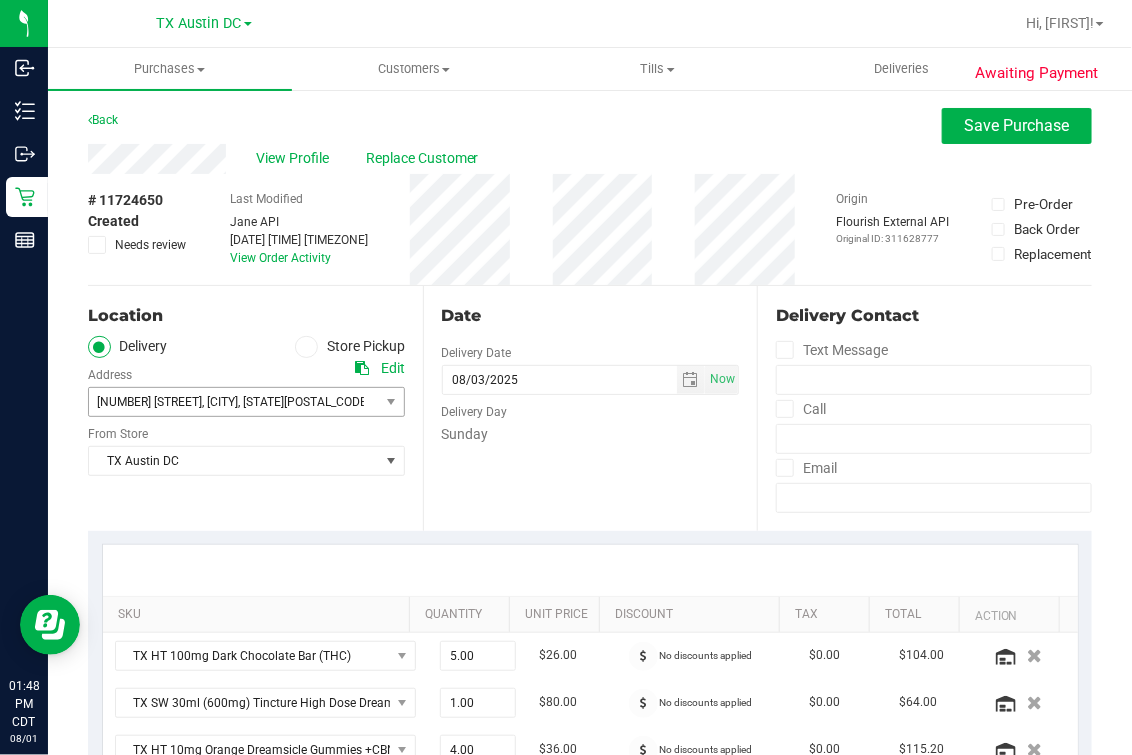 click on "[NUMBER] [STREET]
, [CITY]
, [STATE]
[POSTAL_CODE]
Select address 4720 SH 121 N DALLAS ROUTE - [NUMBER] [STREET] [NUMBER] [STREET]" at bounding box center (246, 387) 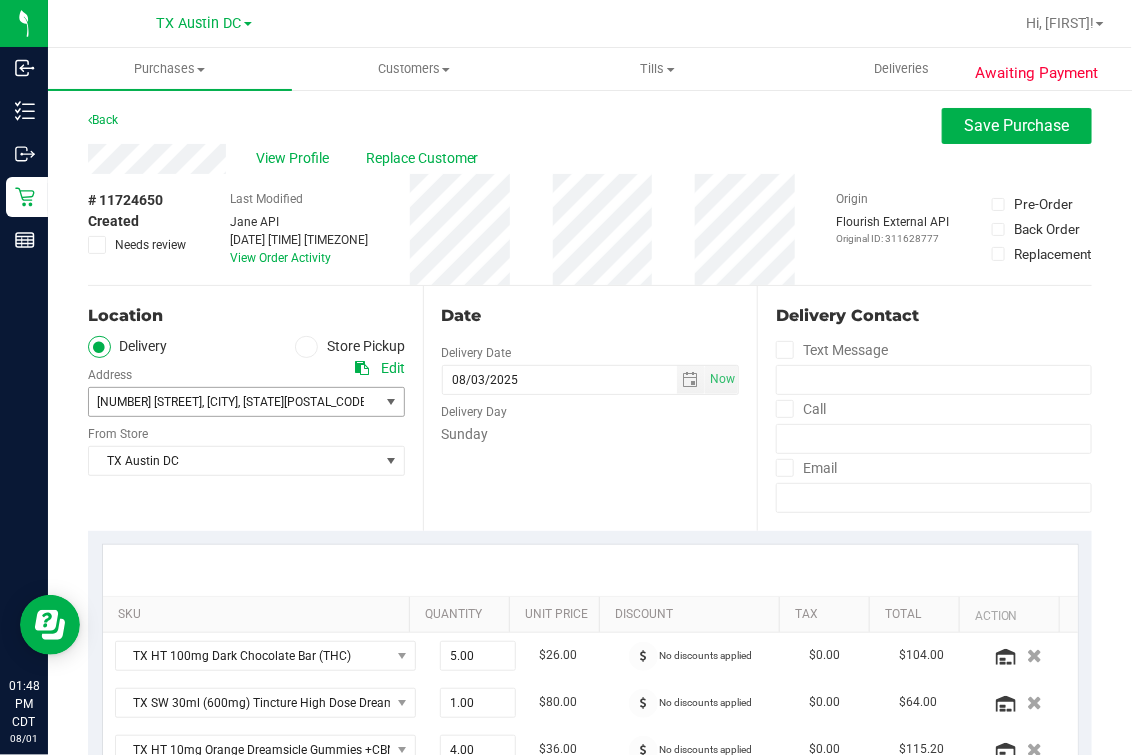 click on "[NUMBER] [STREET]
, [CITY]
, [STATE]
[POSTAL_CODE]" at bounding box center [226, 402] 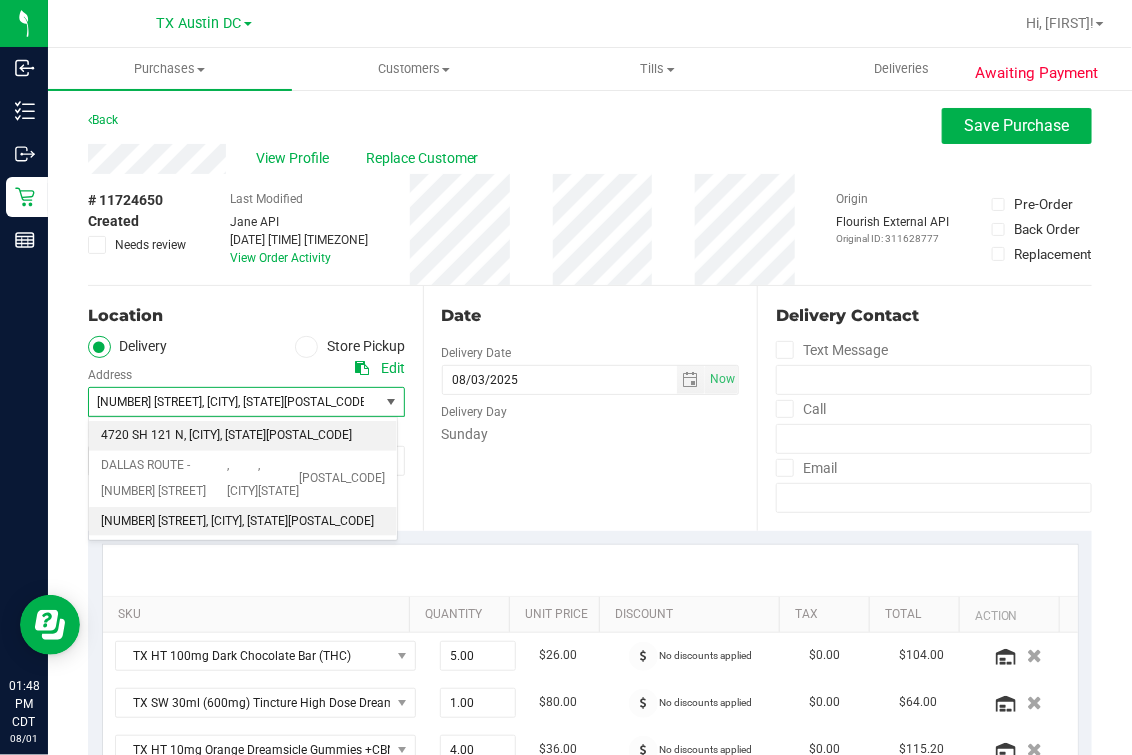 click on "[NUMBER] [STREET]
, [CITY]
, [STATE]
[POSTAL_CODE]" at bounding box center [243, 436] 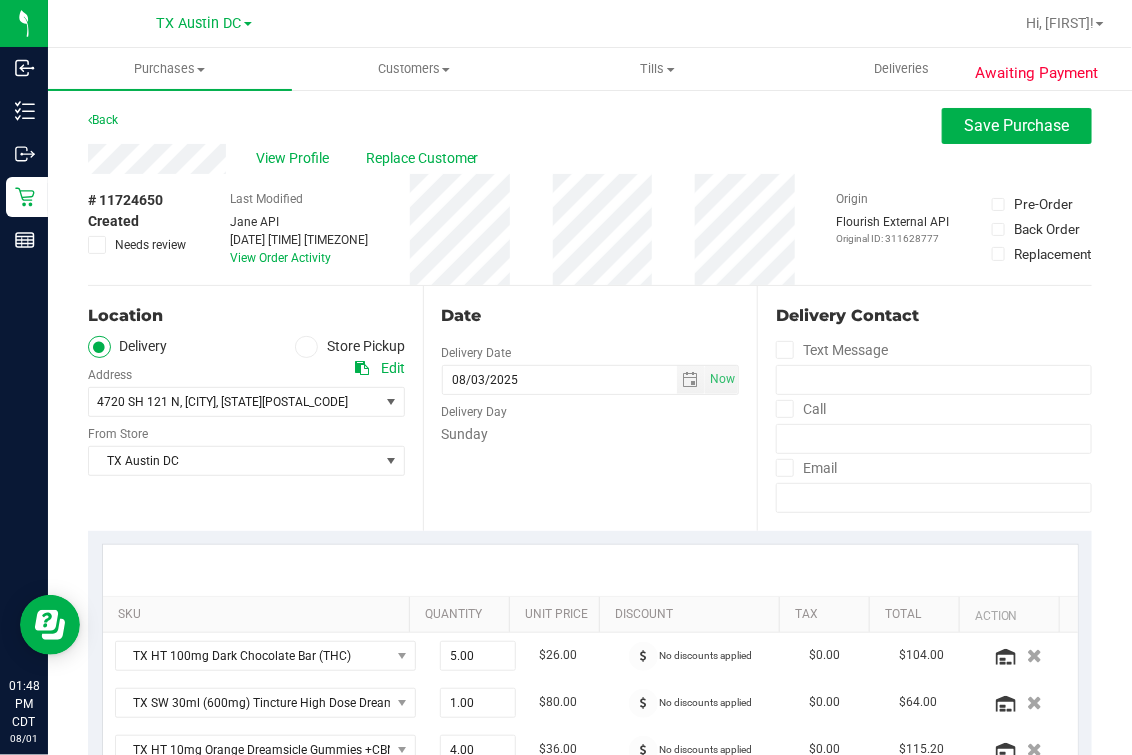 drag, startPoint x: 451, startPoint y: 460, endPoint x: 462, endPoint y: 460, distance: 11 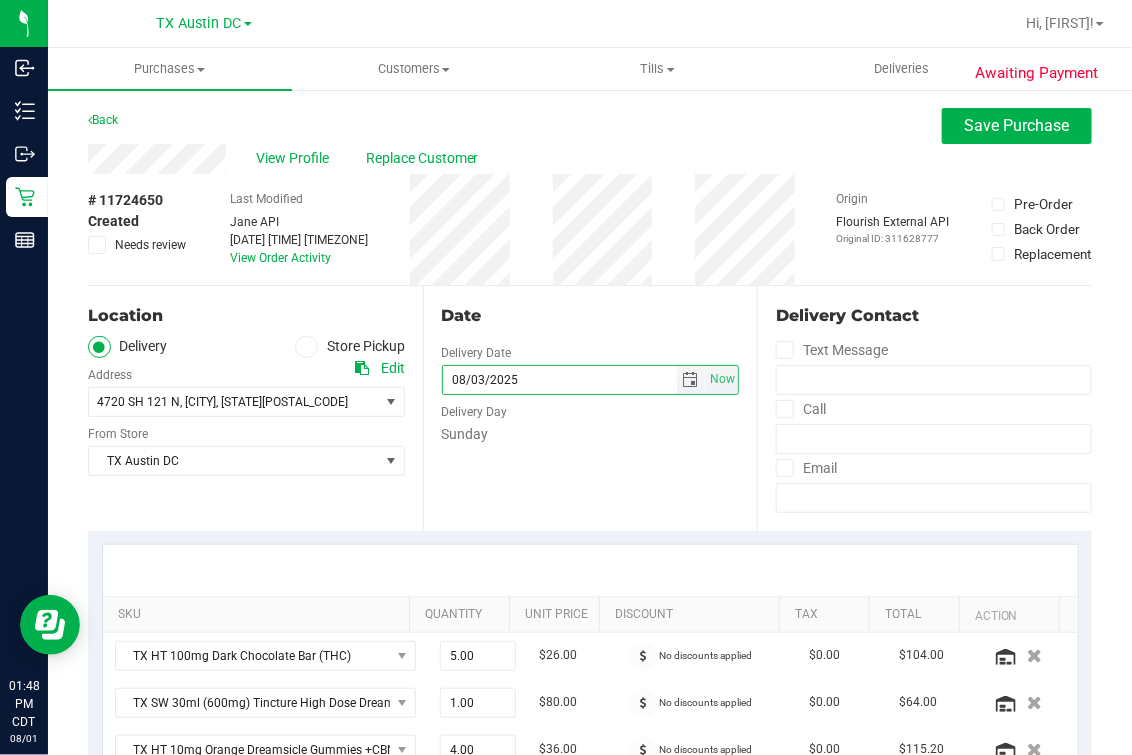 click on "08/03/2025" at bounding box center (560, 380) 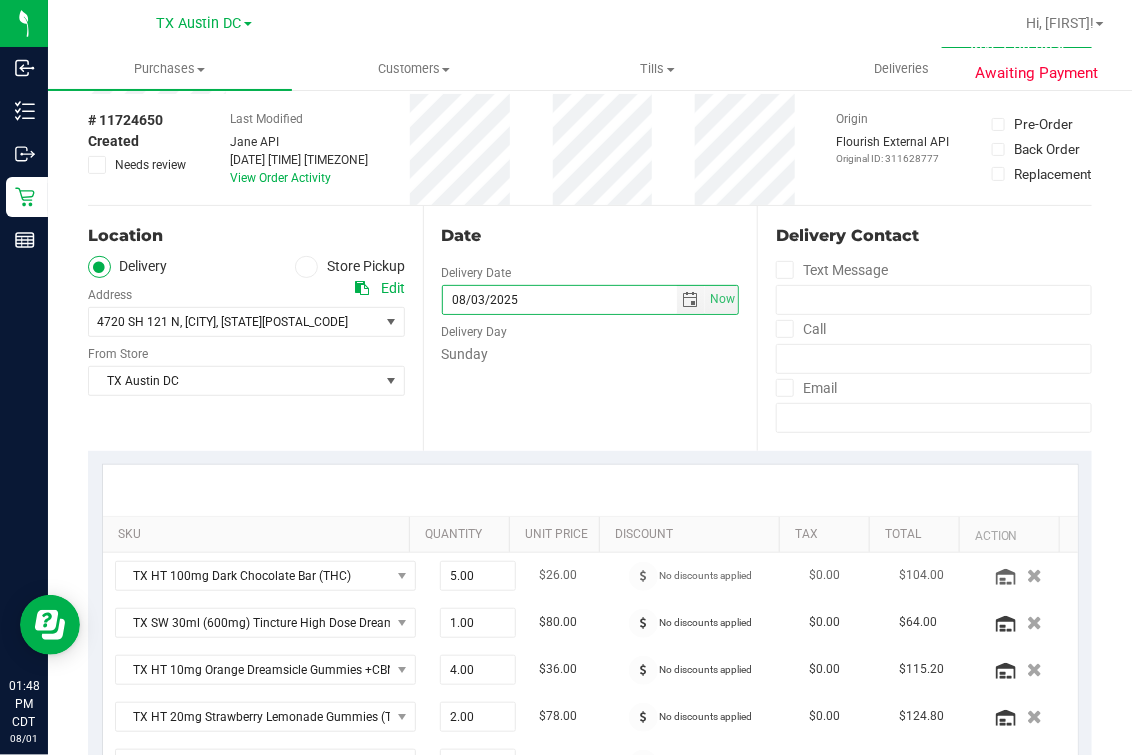 scroll, scrollTop: 0, scrollLeft: 0, axis: both 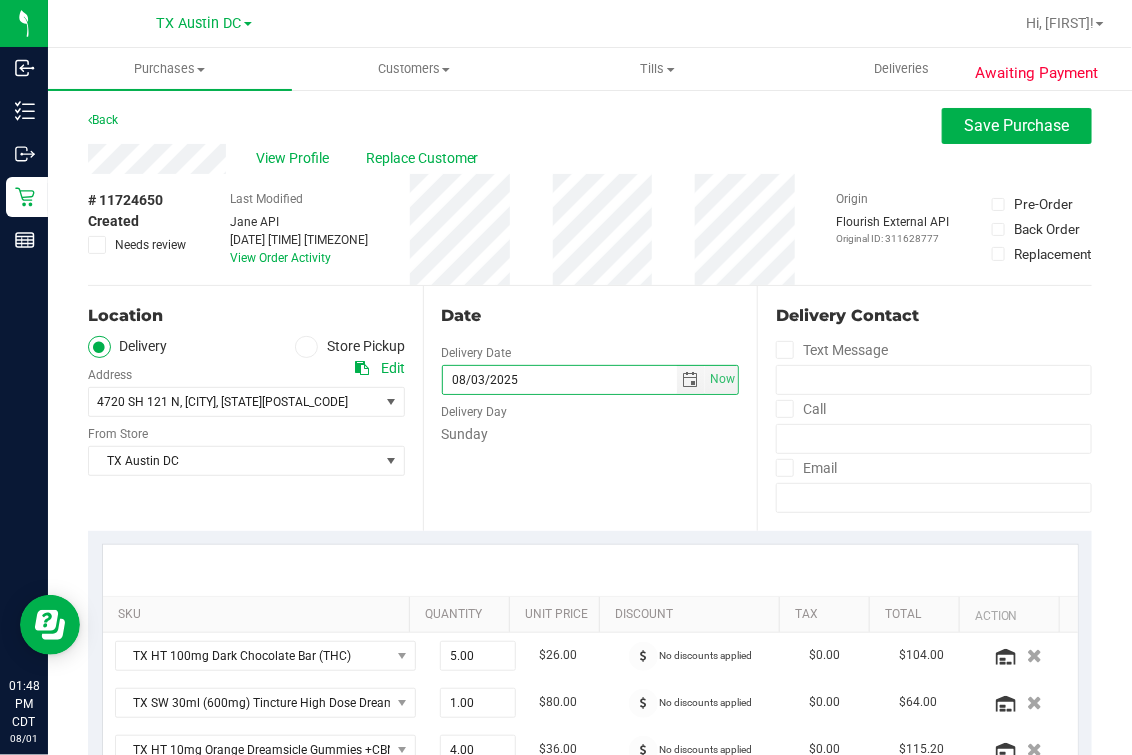 click on "Date
Delivery Date
08/03/2025
Now
08/03/2025 05:00 PM
Now
Delivery Day
Sunday" at bounding box center [590, 408] 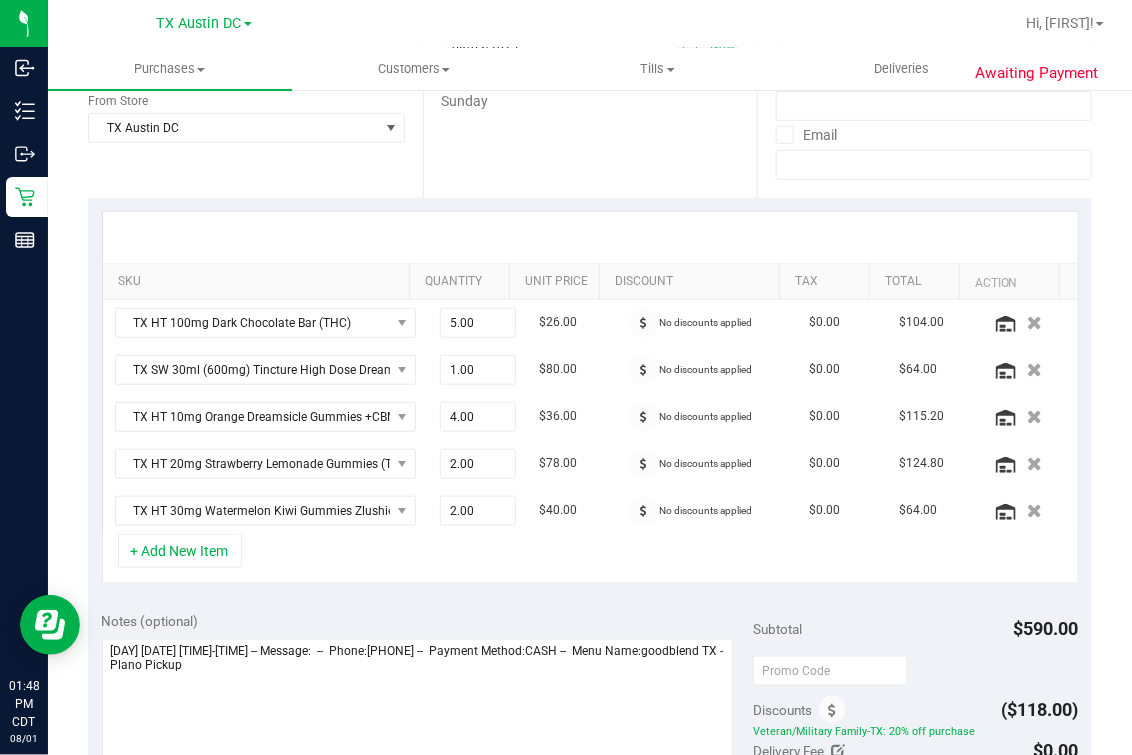 scroll, scrollTop: 625, scrollLeft: 0, axis: vertical 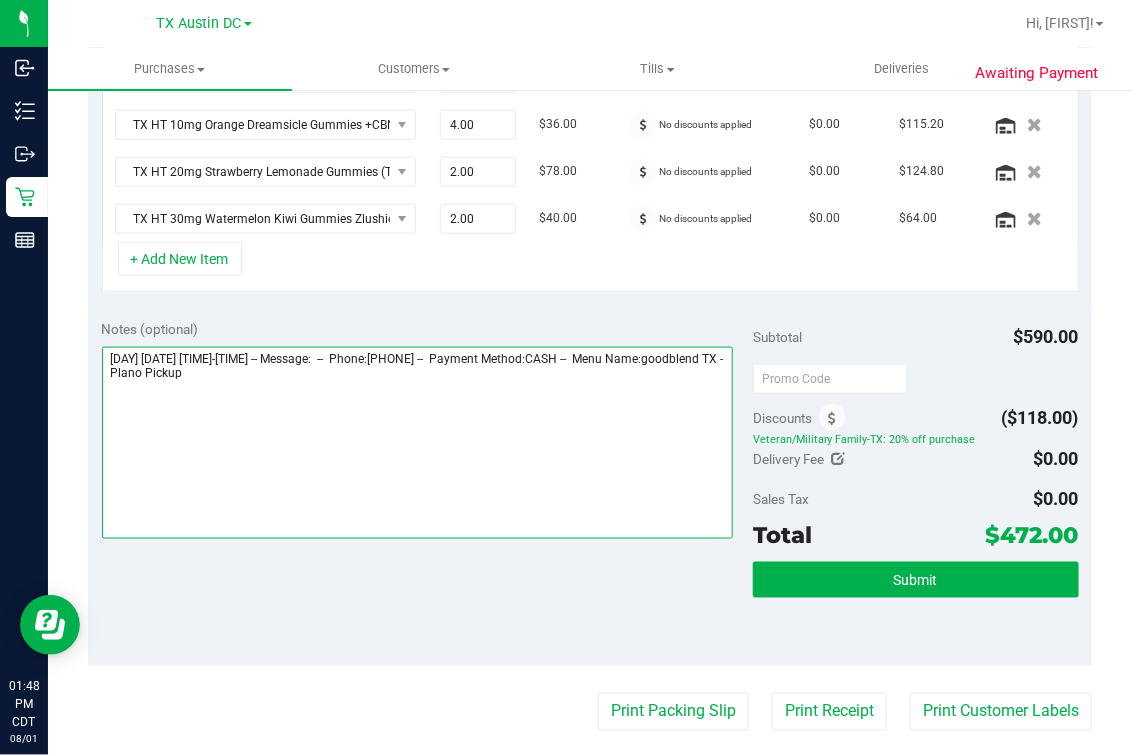 click at bounding box center (417, 443) 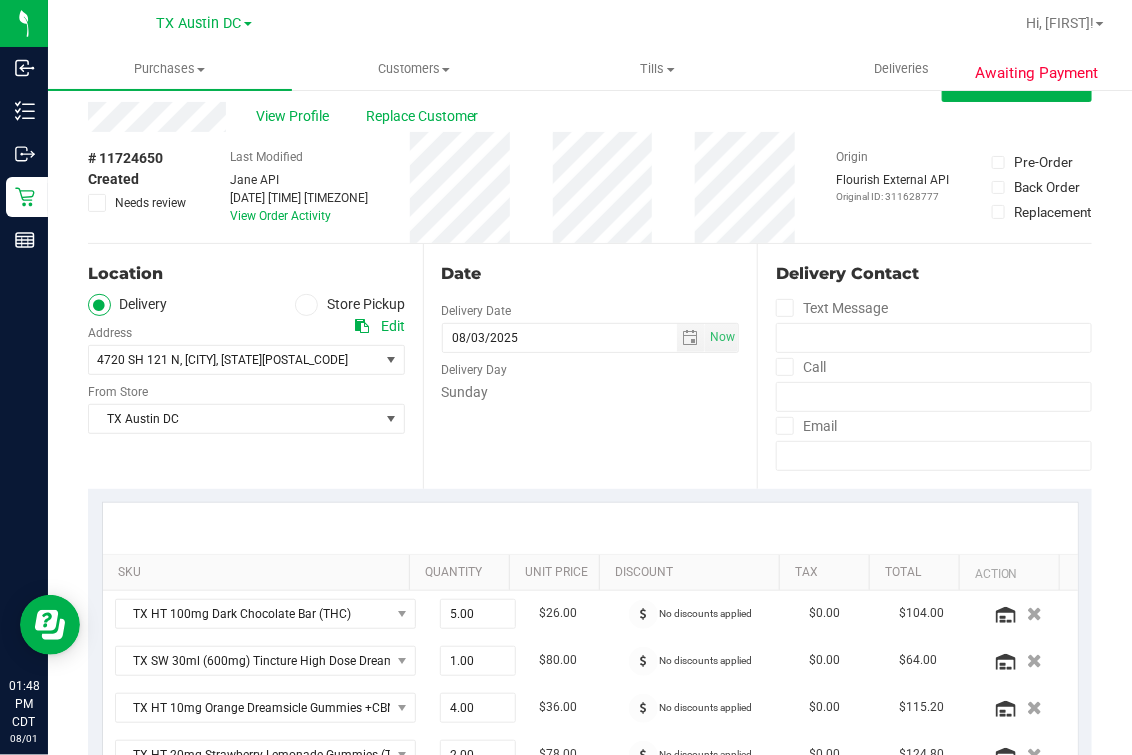 scroll, scrollTop: 0, scrollLeft: 0, axis: both 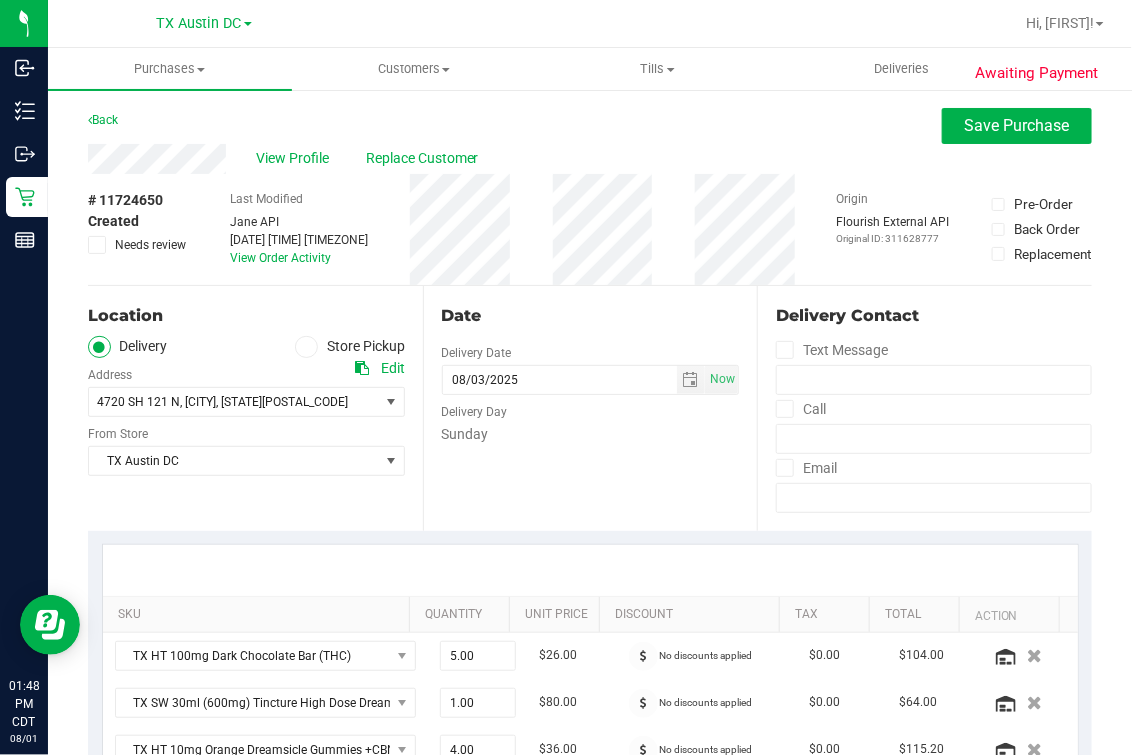 type on "[DAY] [DATE] [TIME]-[TIME] -- Message:  --  Phone:[PHONE] --  Payment Method:CASH --  Menu Name:goodblend TX - Plano Pickup
***Confirmed Rx. [CITY] P/U [DAY] [DATE].*** M.O." 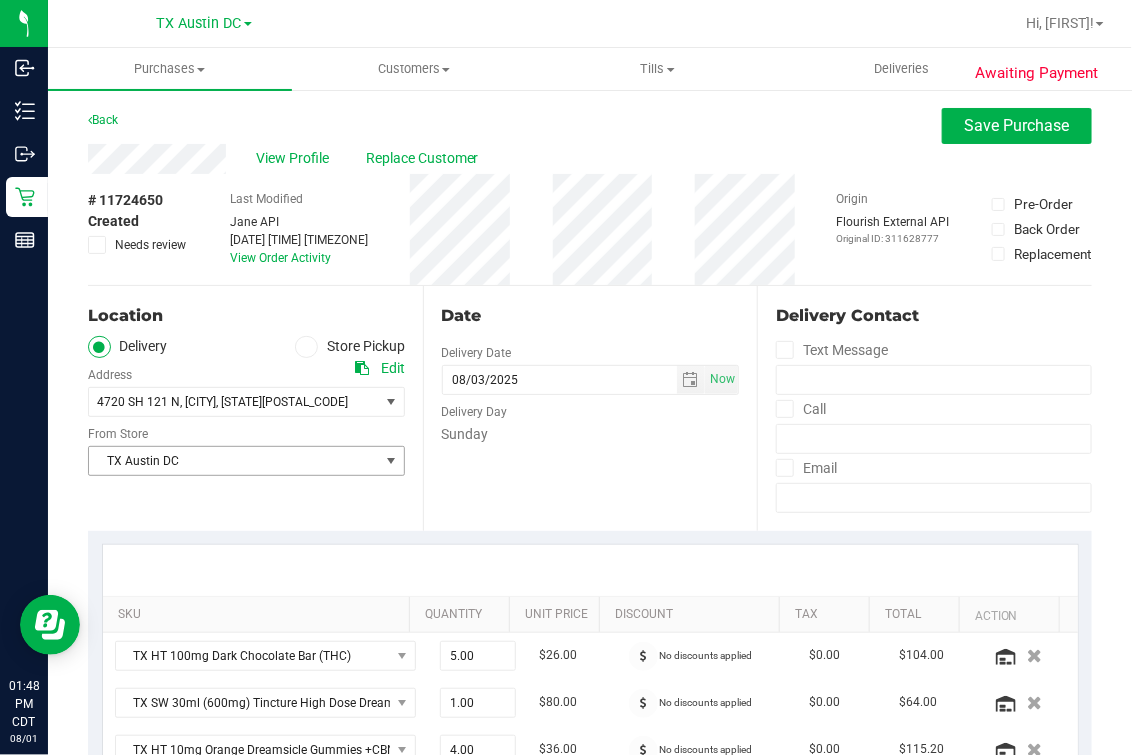 click on "TX Austin DC" at bounding box center (234, 461) 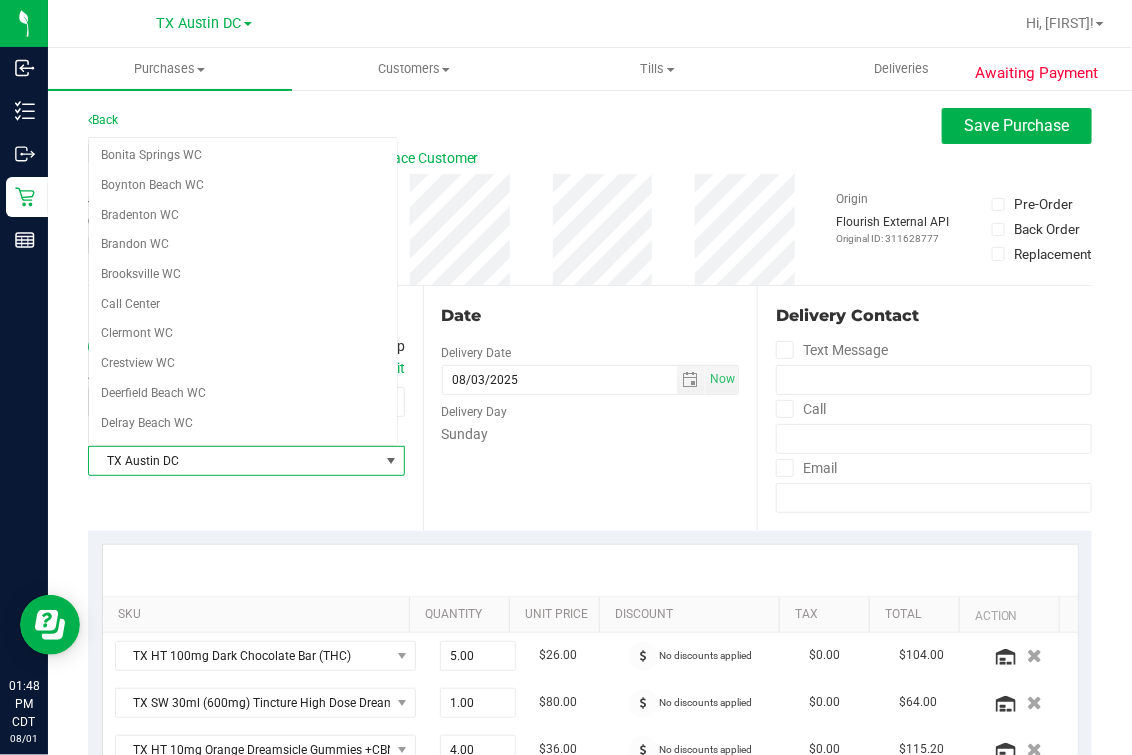 scroll, scrollTop: 1225, scrollLeft: 0, axis: vertical 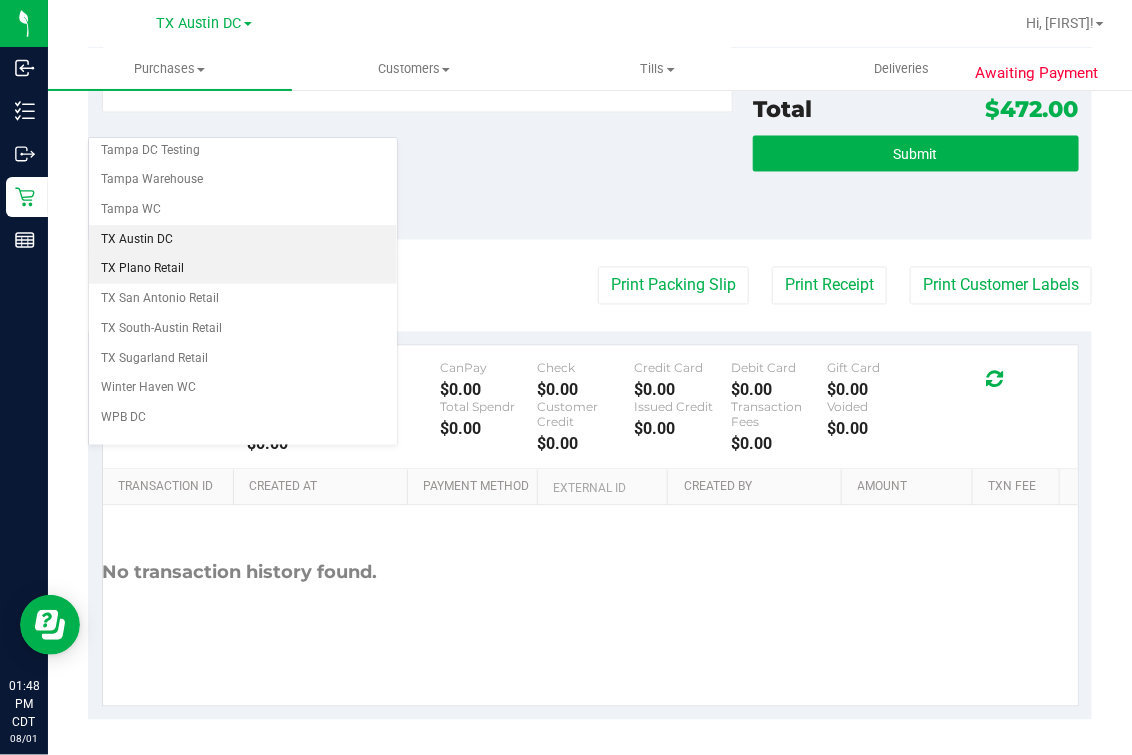 click on "TX Plano Retail" at bounding box center [243, 269] 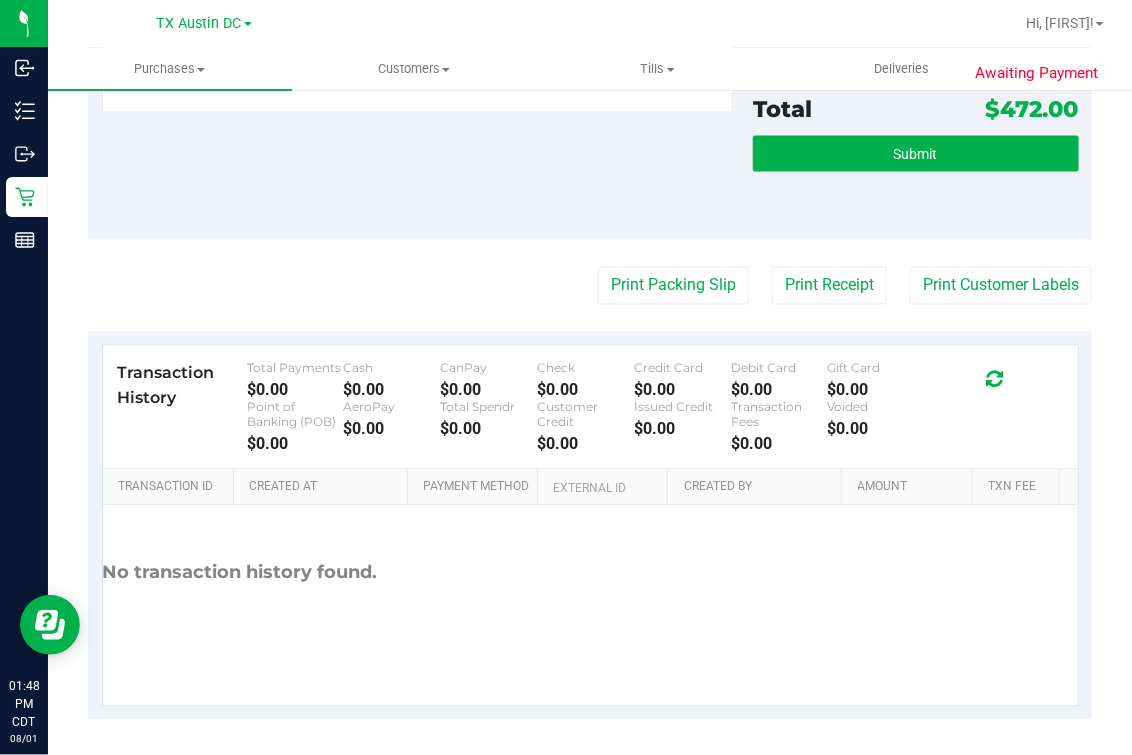click on "Back
Save Purchase
View Profile
Replace Customer
# [NUMBER]
Created
Needs review
Last Modified
[FIRST] [LAST]
[DATE] [TIME] [TIMEZONE]
View Order Activity
Origin
Flourish External API" at bounding box center (590, -112) 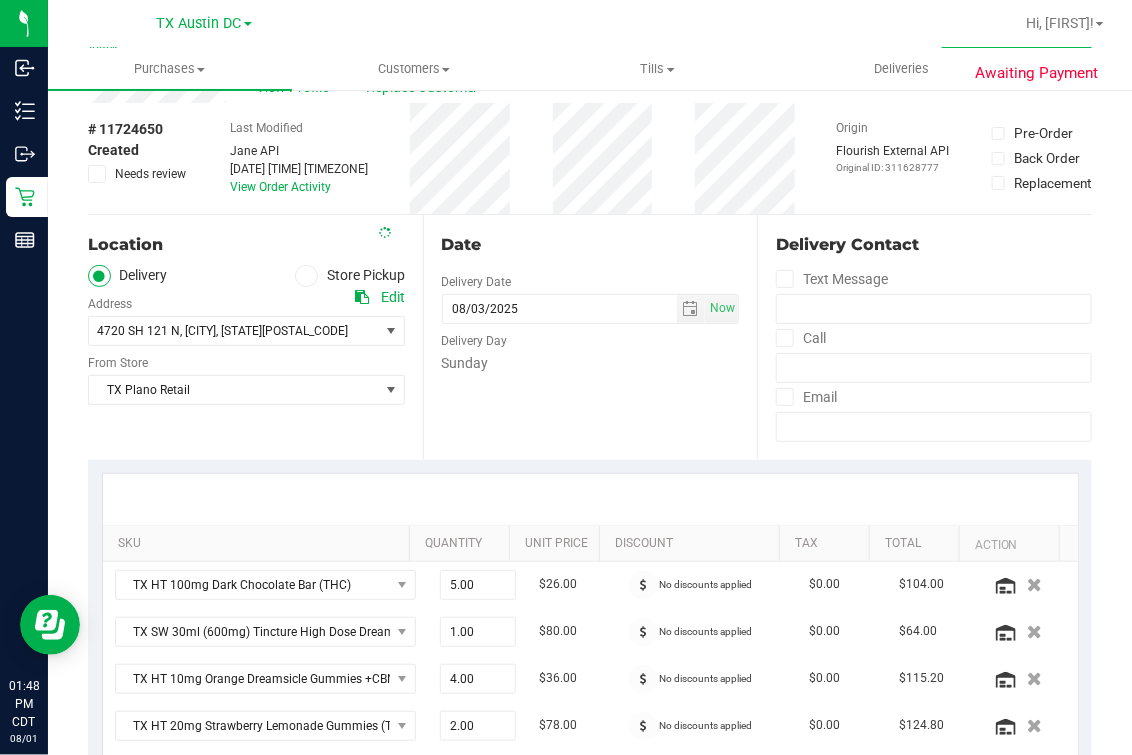 scroll, scrollTop: 0, scrollLeft: 0, axis: both 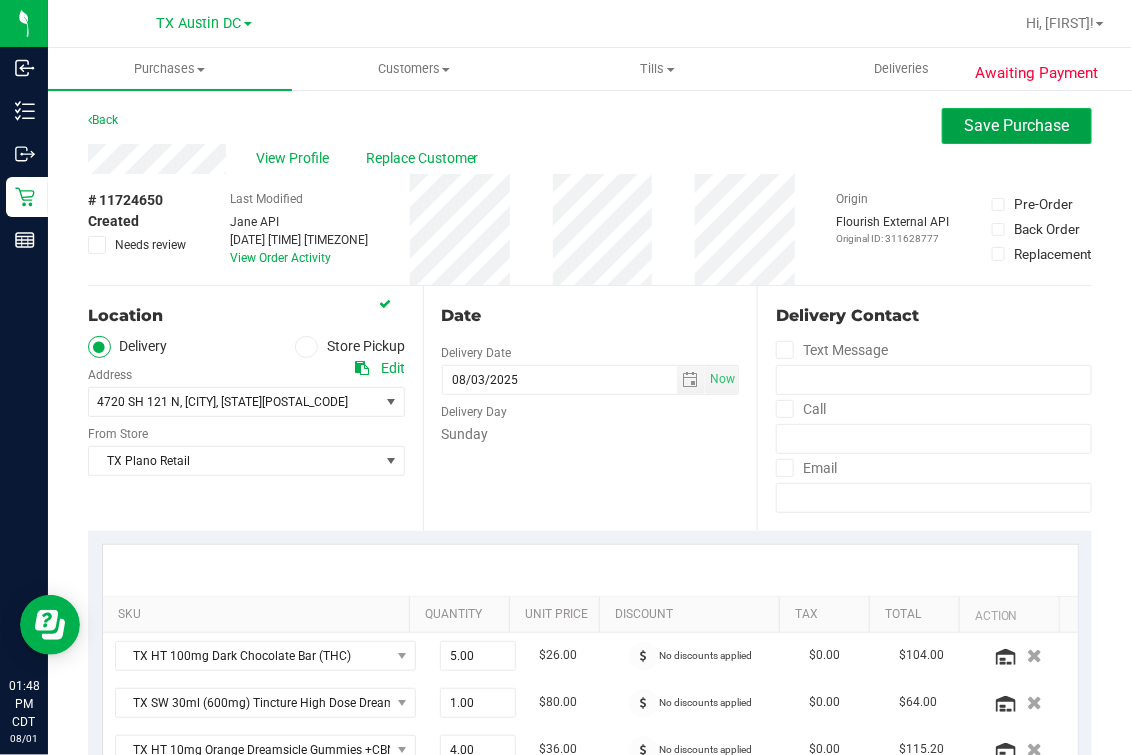 click on "Save Purchase" at bounding box center [1017, 126] 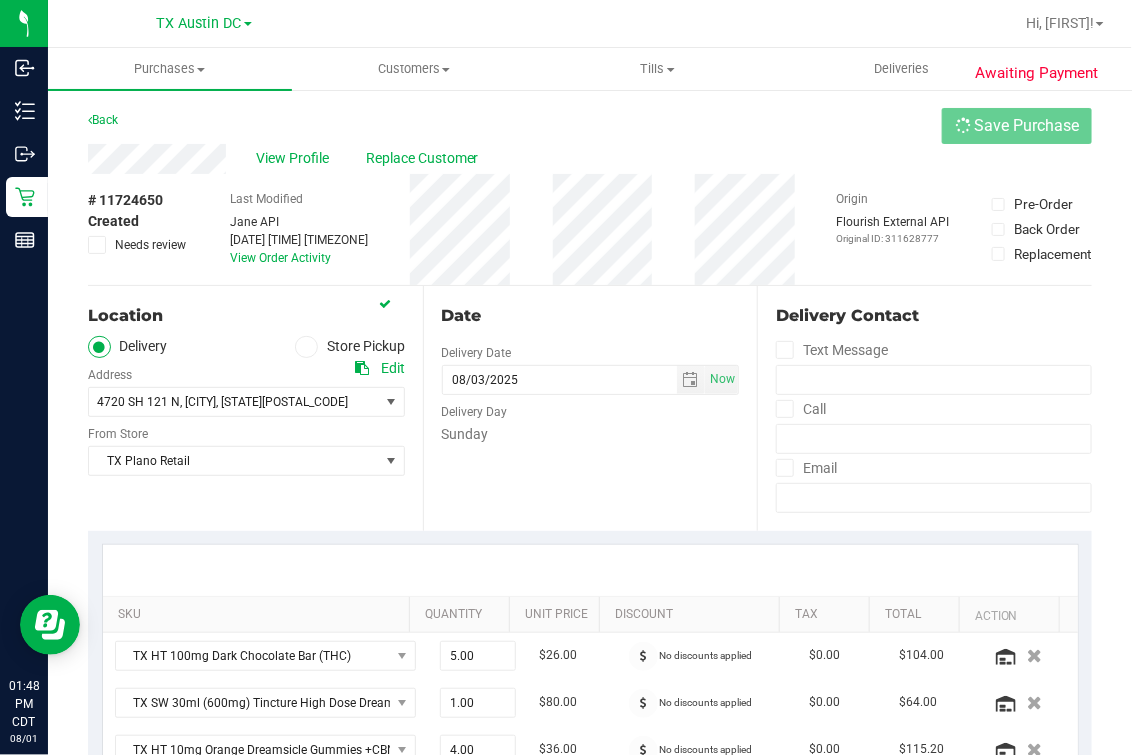 click on "Back
Save Purchase" at bounding box center (590, 126) 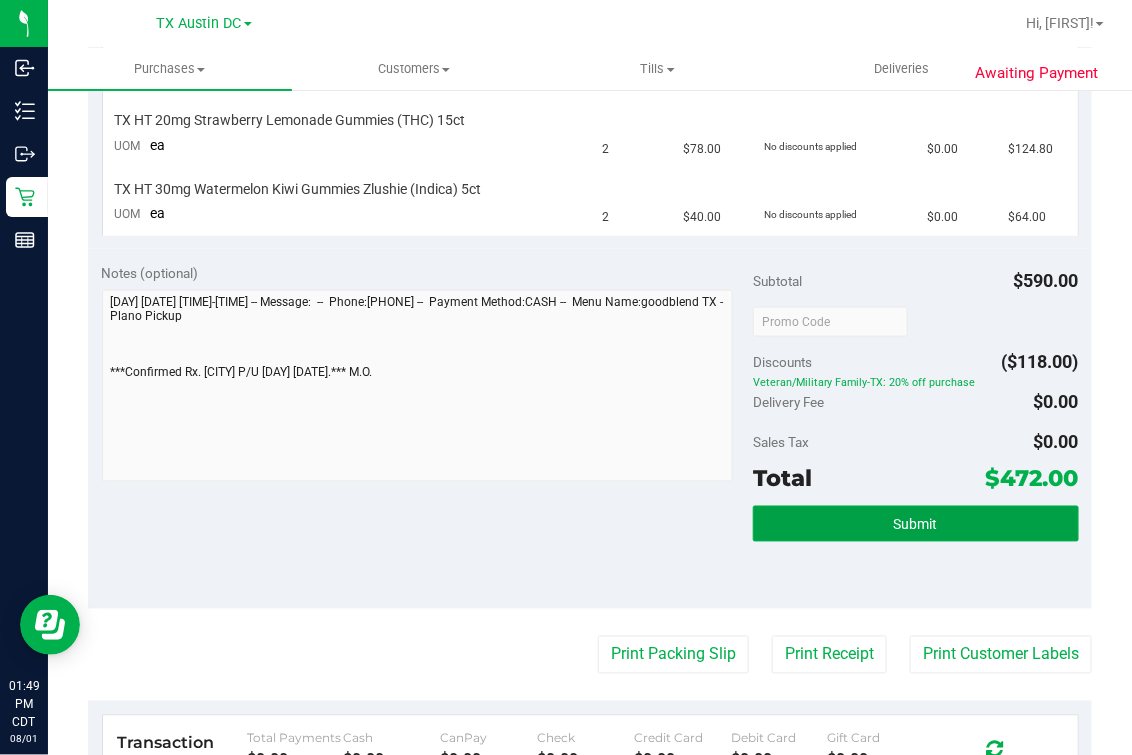 click on "Submit" at bounding box center (916, 524) 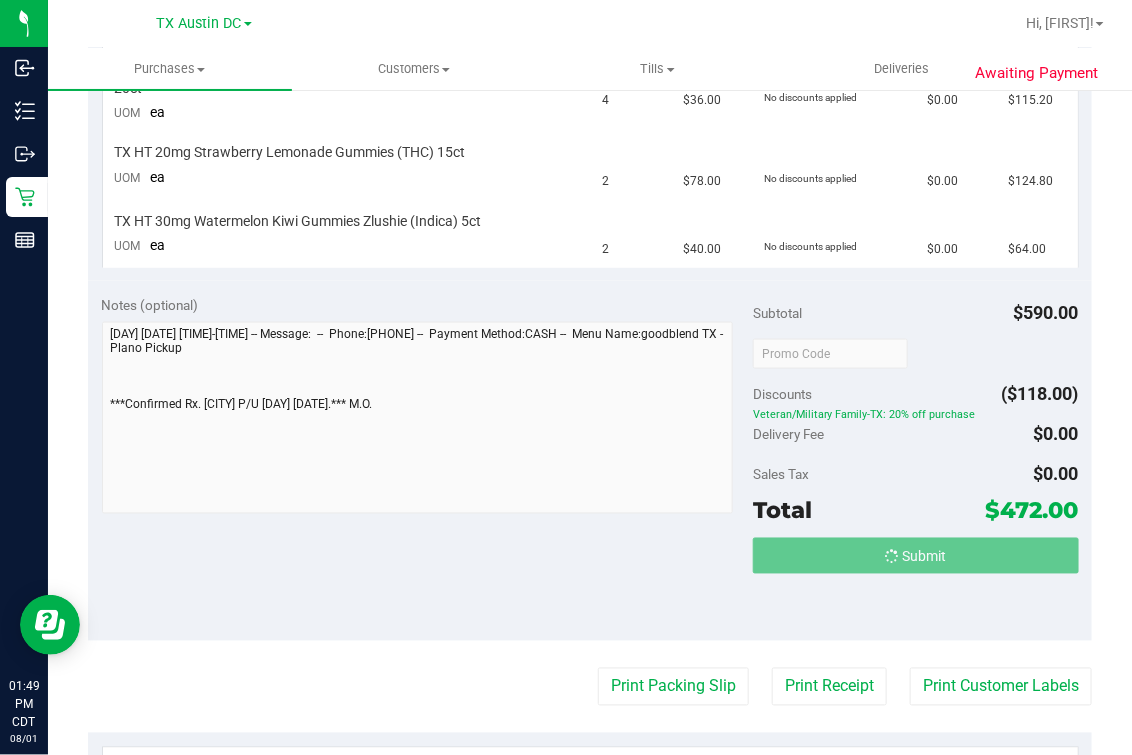 scroll, scrollTop: 0, scrollLeft: 0, axis: both 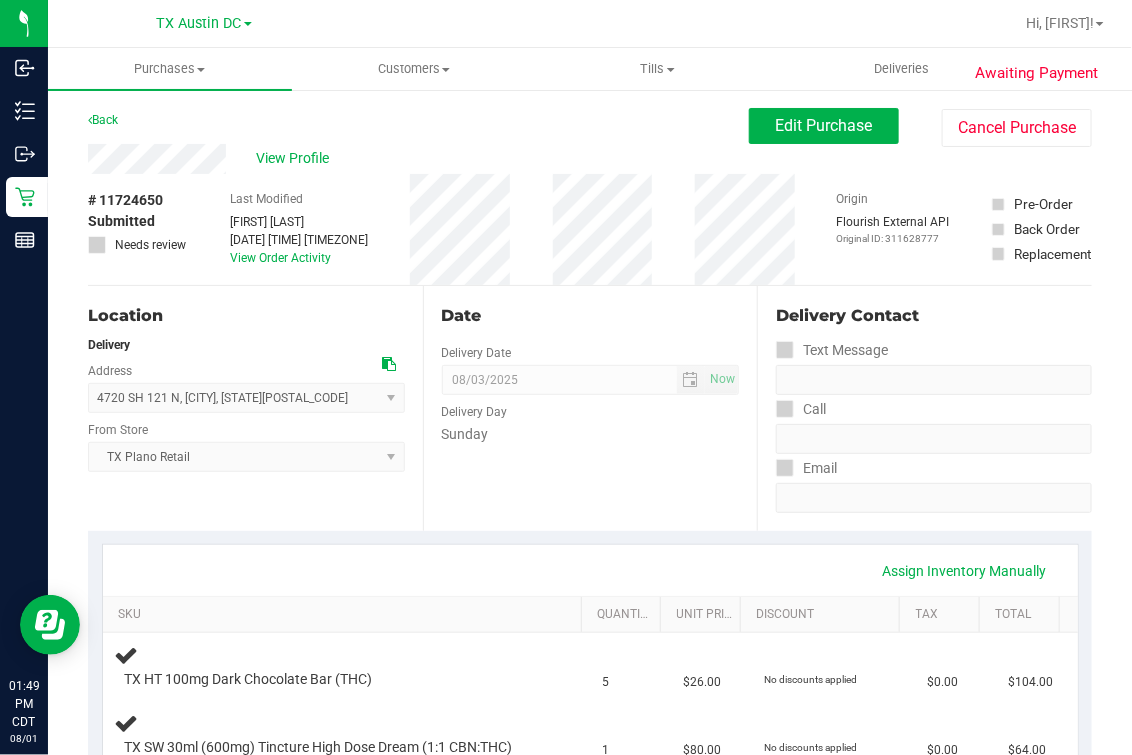 click on "Date" at bounding box center (591, 316) 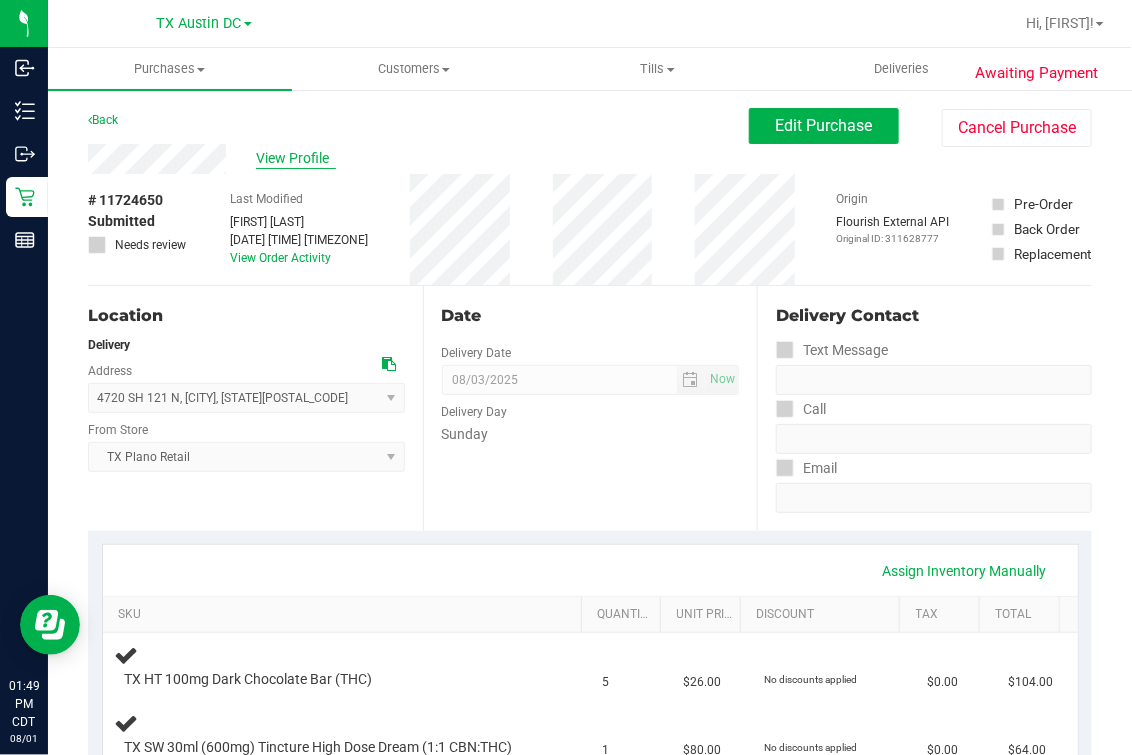 click on "View Profile" at bounding box center (296, 158) 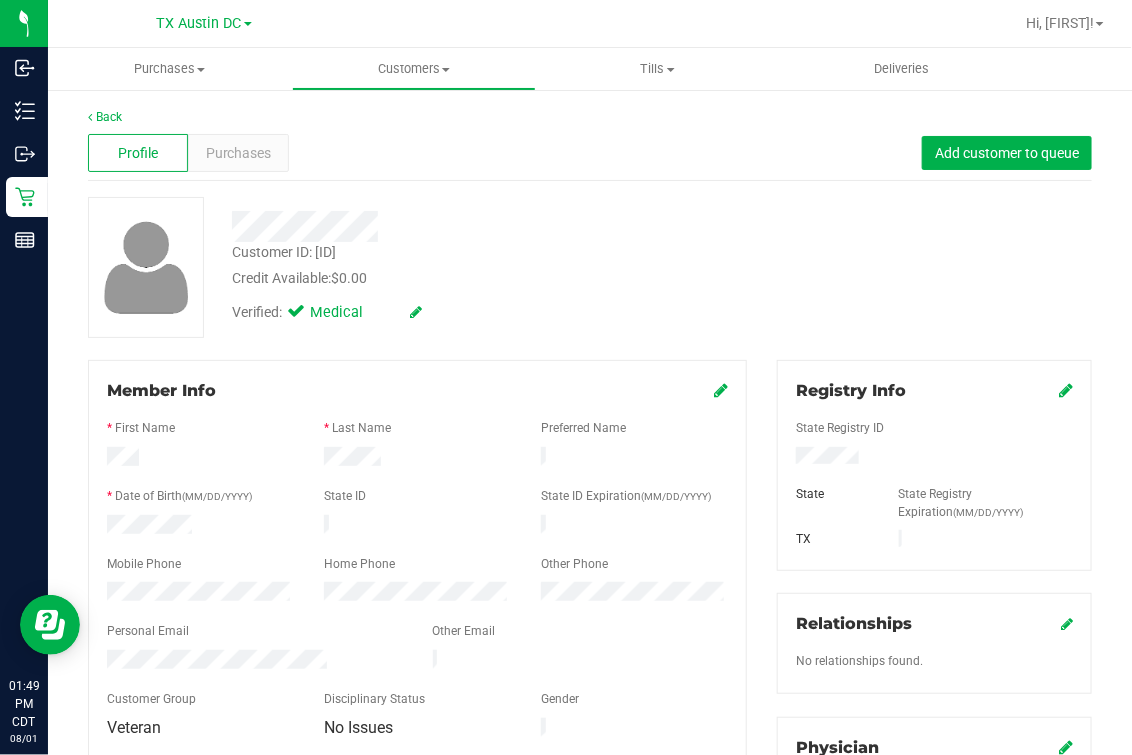 click at bounding box center (255, 662) 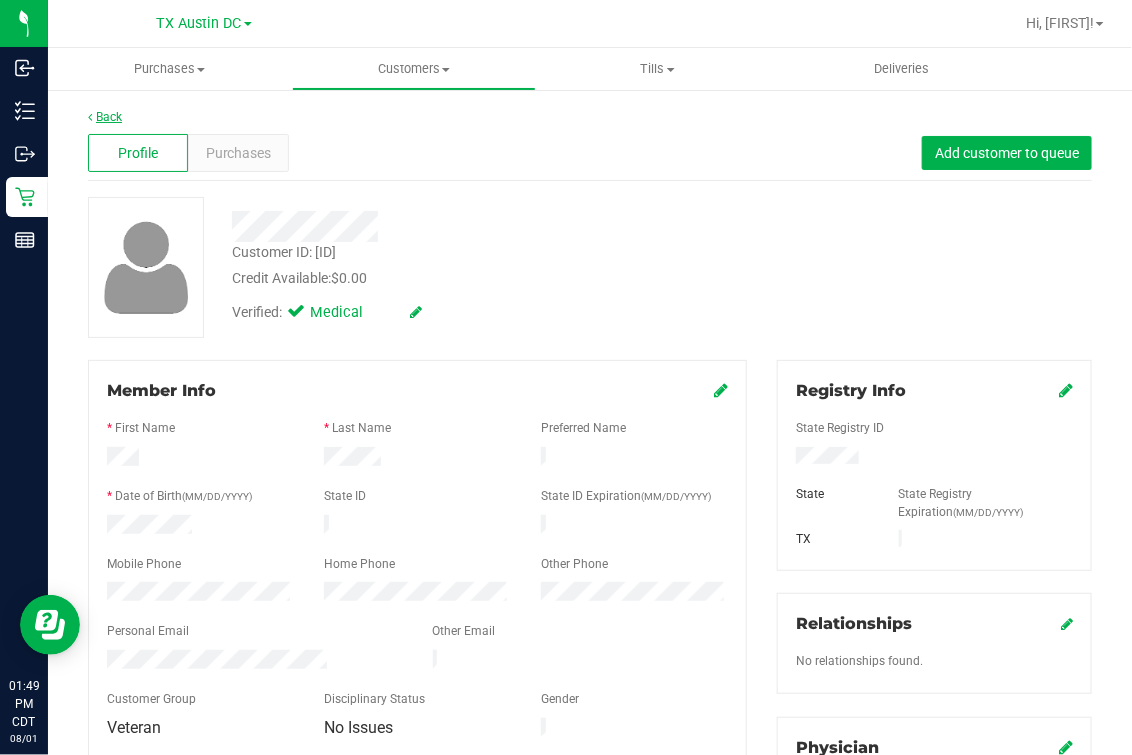 click on "Back" at bounding box center (105, 117) 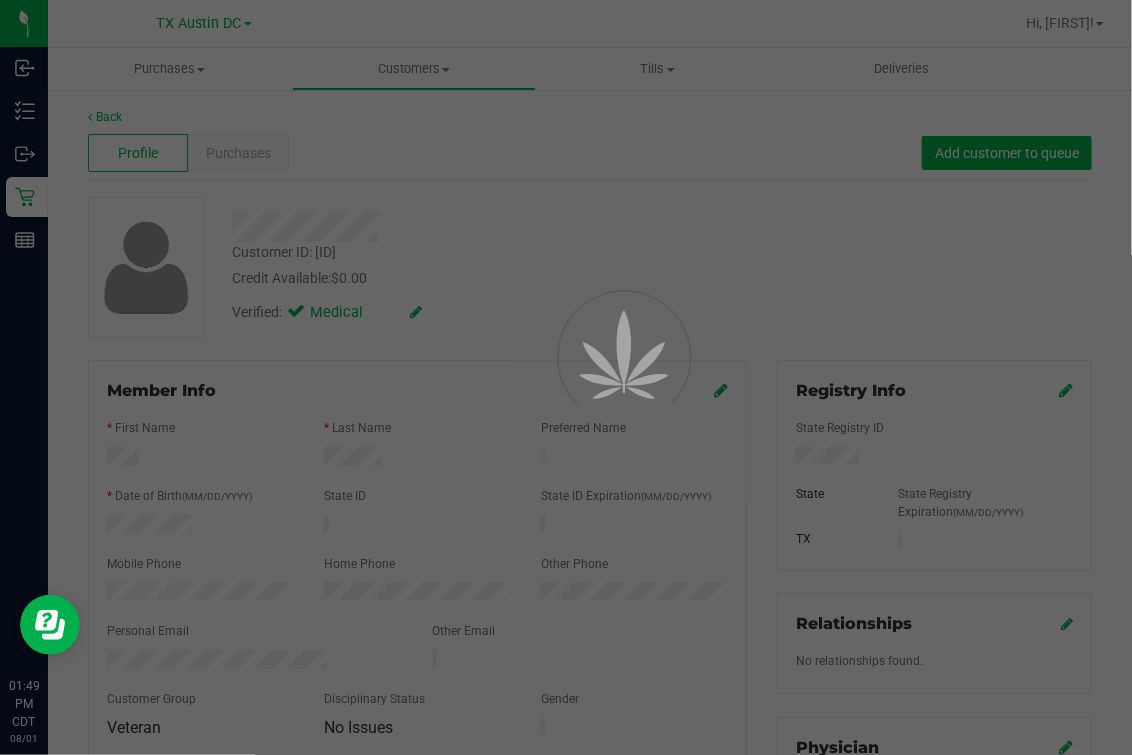 click at bounding box center [566, 377] 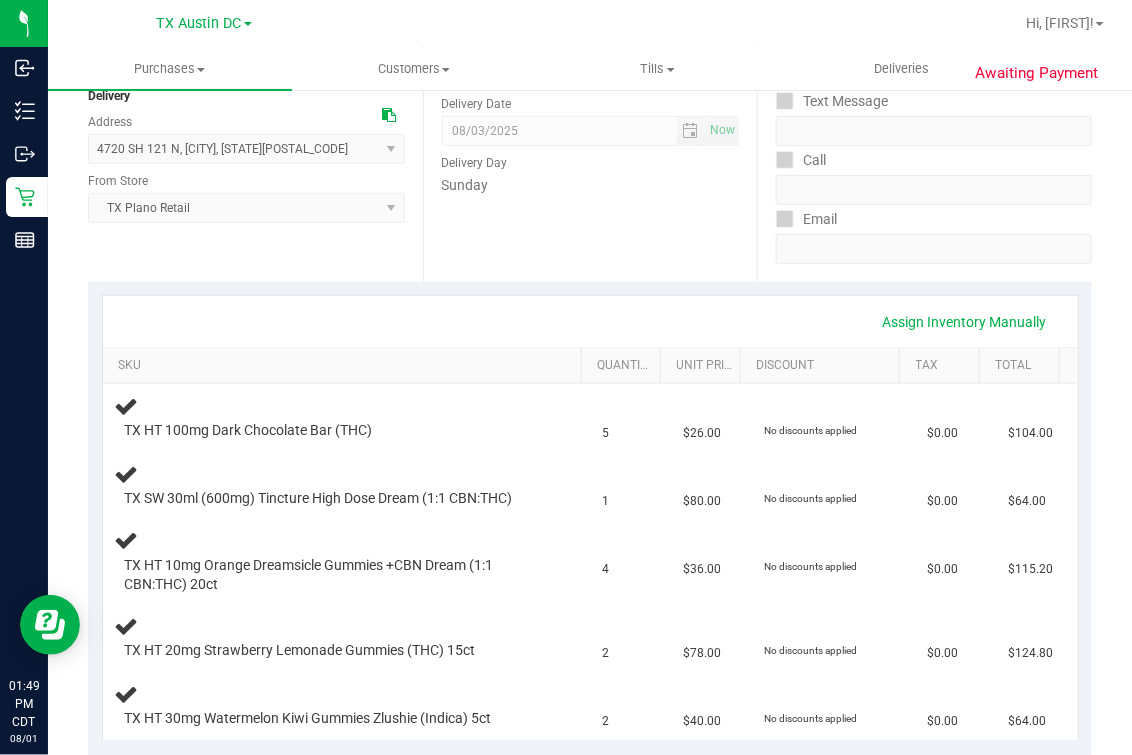 scroll, scrollTop: 750, scrollLeft: 0, axis: vertical 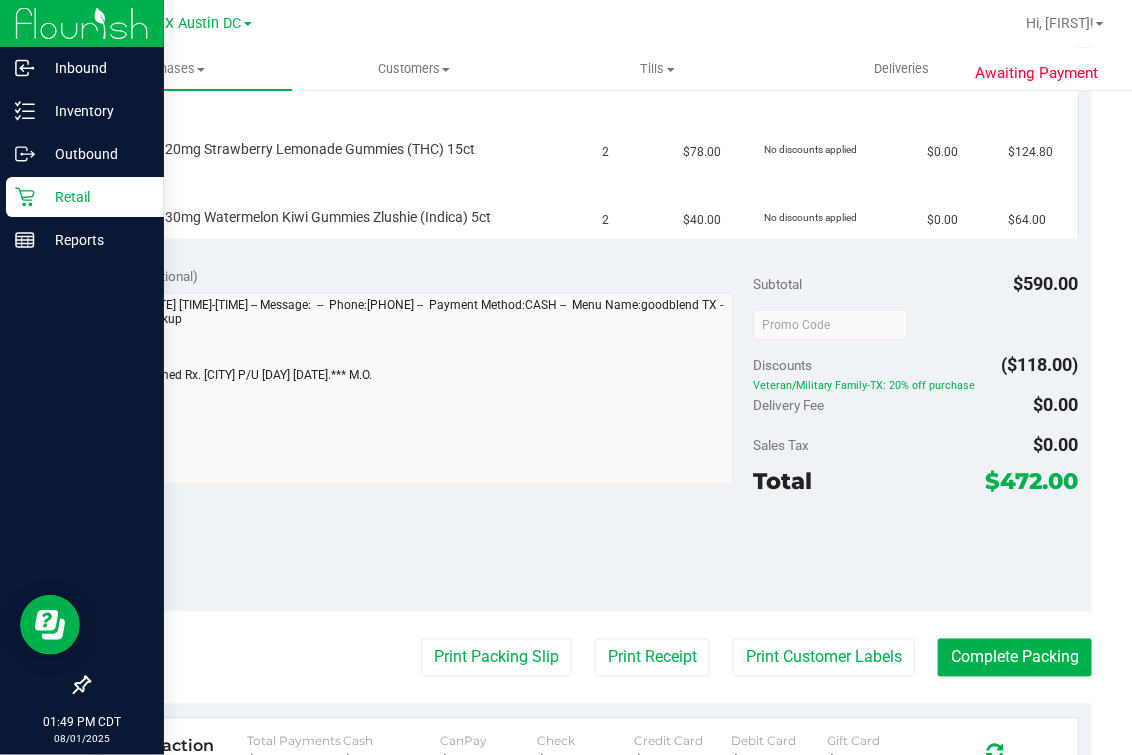 click on "Inbound Inventory Outbound Retail Reports [TIME] [TIMEZONE] [DATE] [DATE] TX Austin DC TX Austin DC TX Plano Retail TX San Antonio Retail TX South-Austin Retail TX Sugarland Retail Hi, [FIRST]!
Purchases
Summary of purchases
Fulfillment
All purchases
Customers" at bounding box center [566, 377] 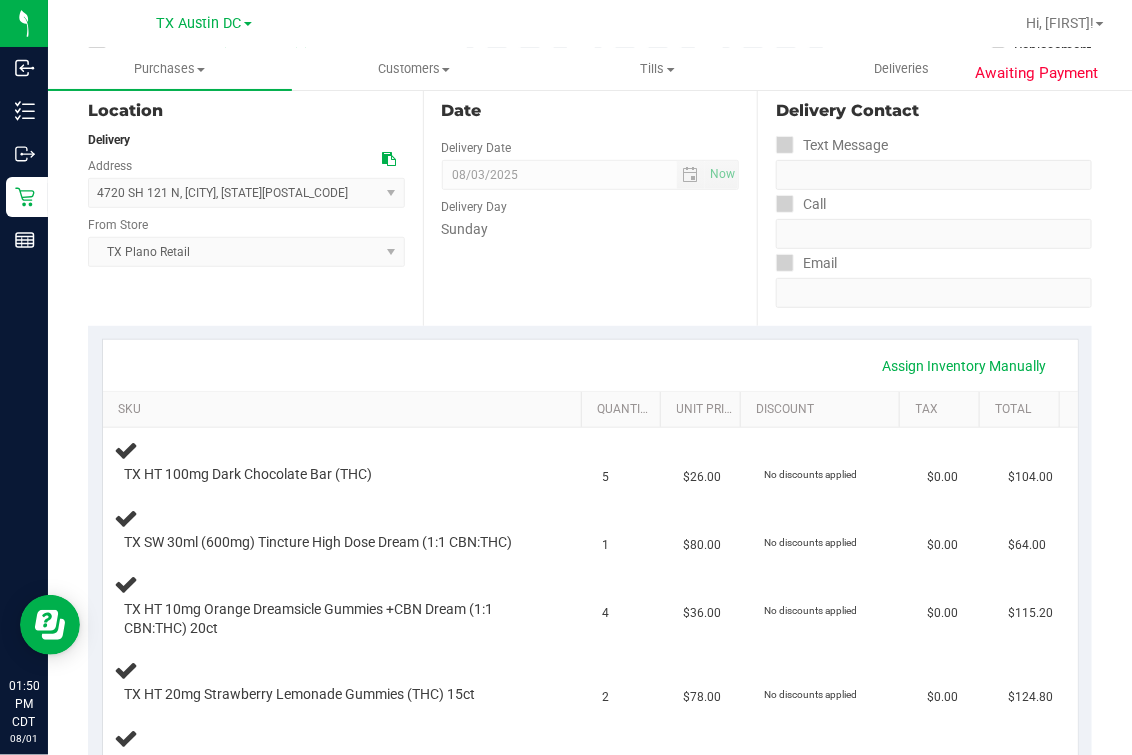 scroll, scrollTop: 0, scrollLeft: 0, axis: both 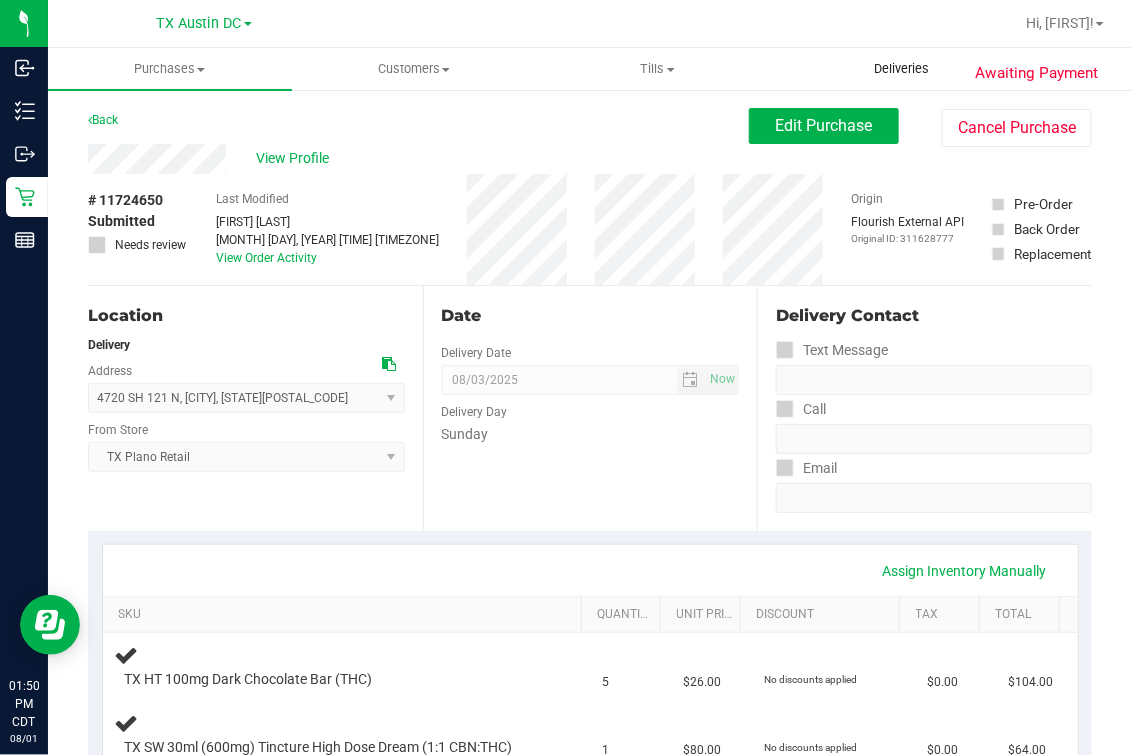 click on "Deliveries" at bounding box center [901, 69] 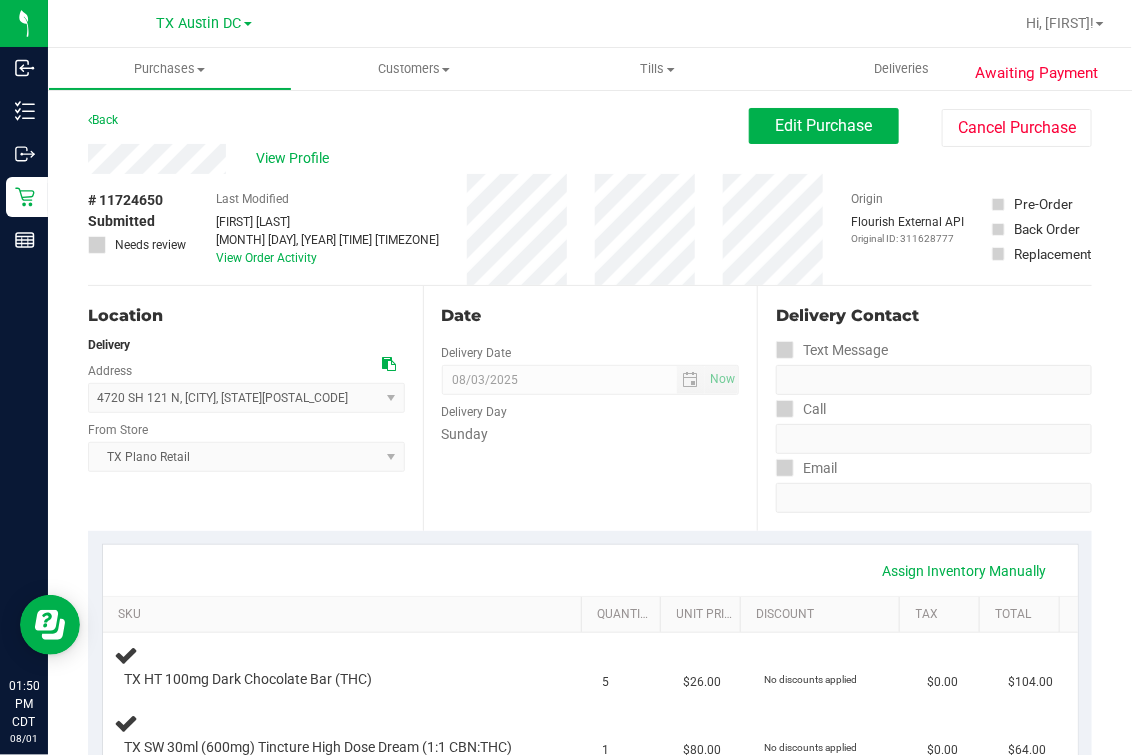 click on "Delivery" at bounding box center (246, 345) 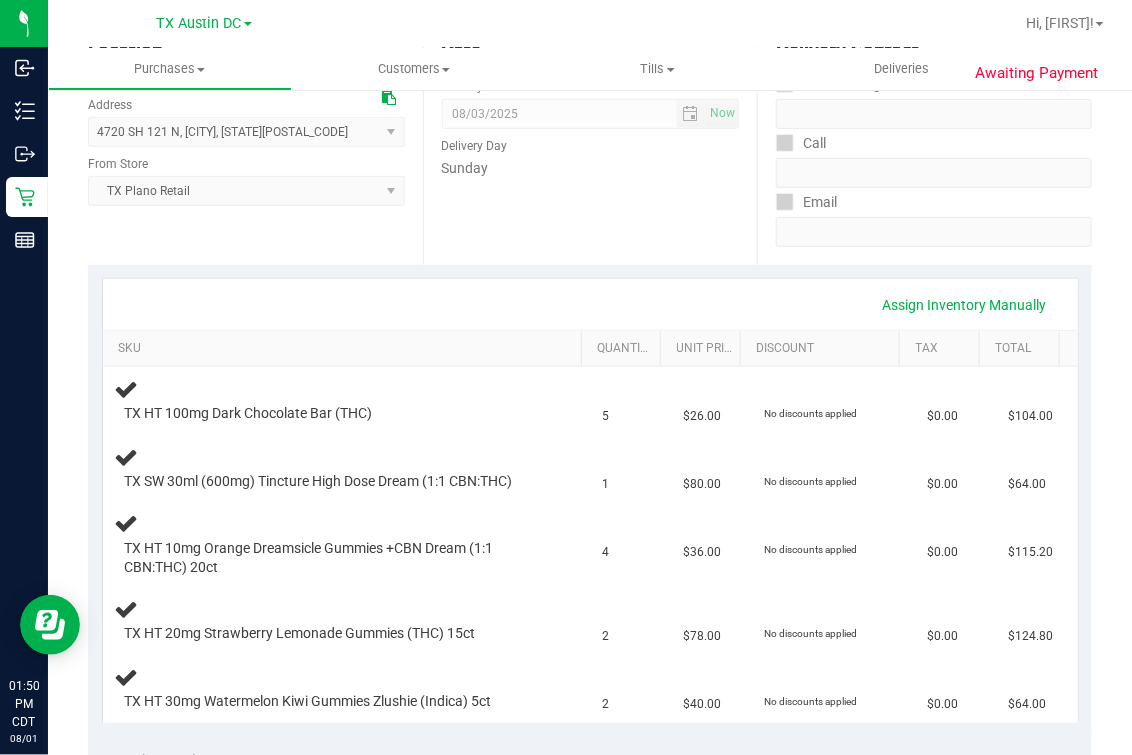 scroll, scrollTop: 0, scrollLeft: 0, axis: both 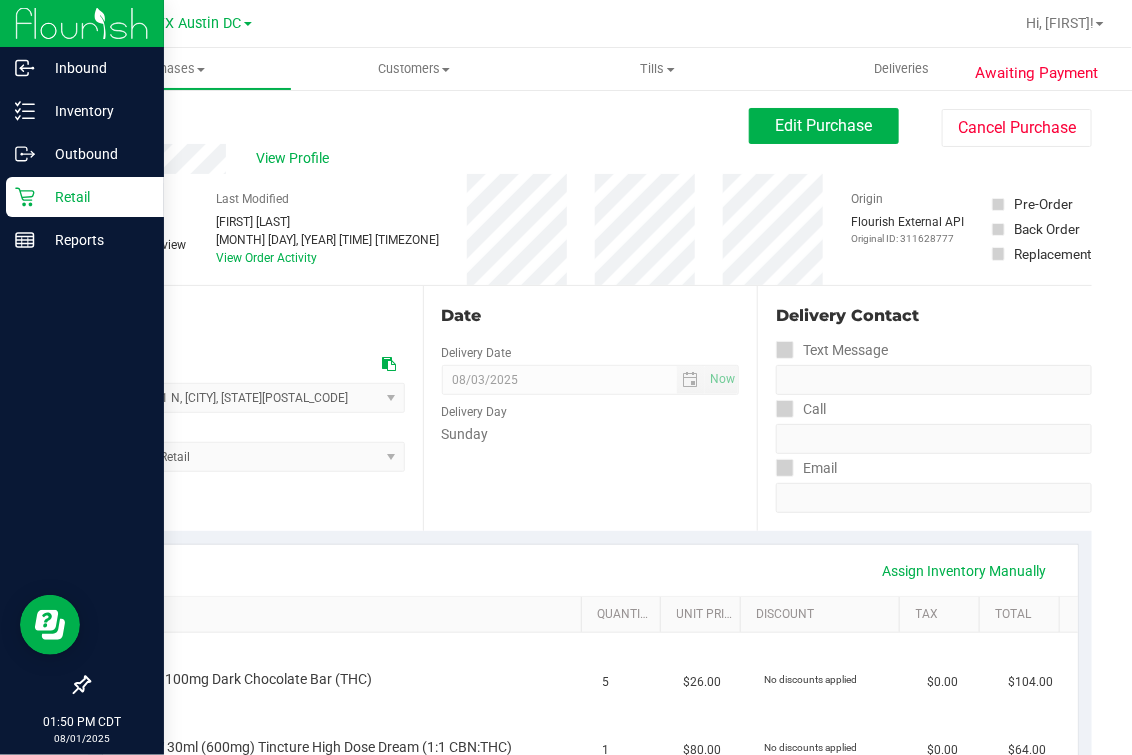 click on "Retail" at bounding box center (95, 197) 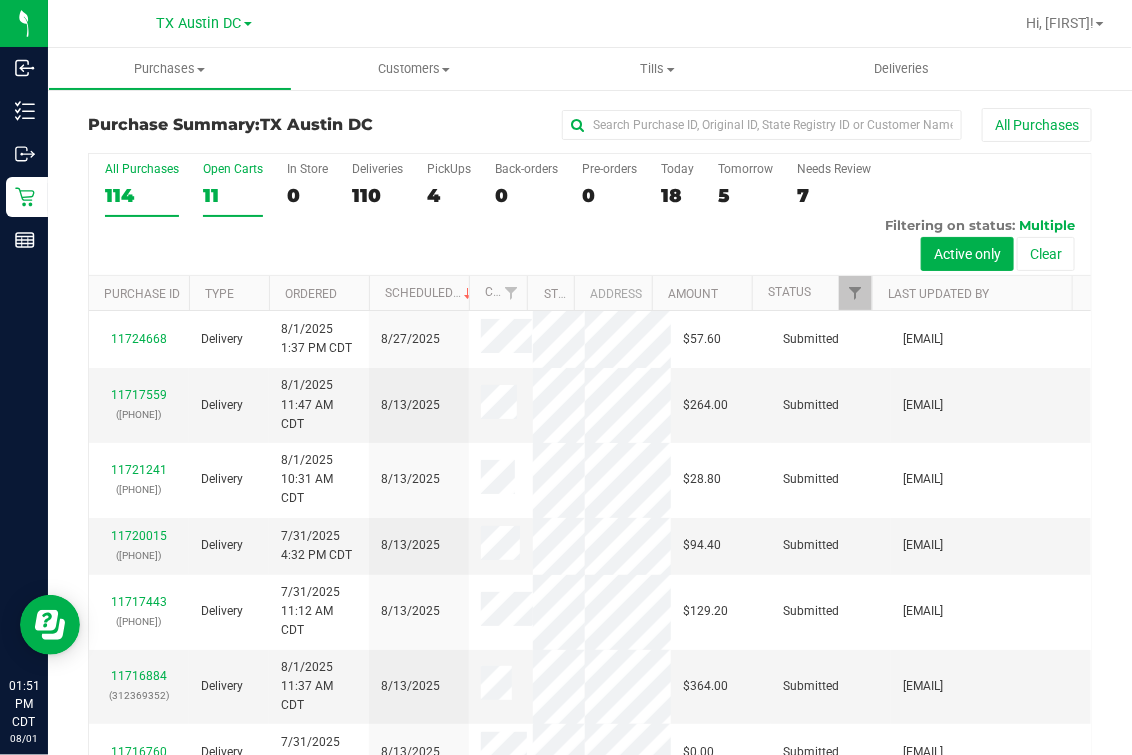 click on "Open Carts
11" at bounding box center [233, 189] 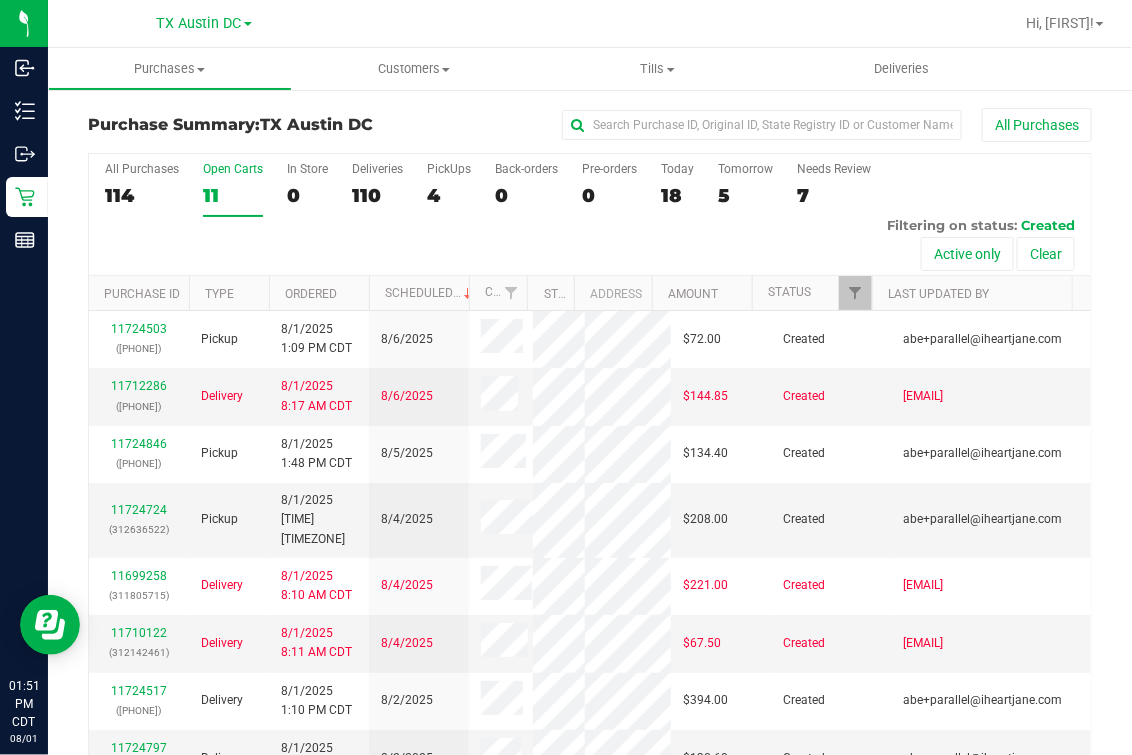 click on "Last Updated By" at bounding box center [972, 293] 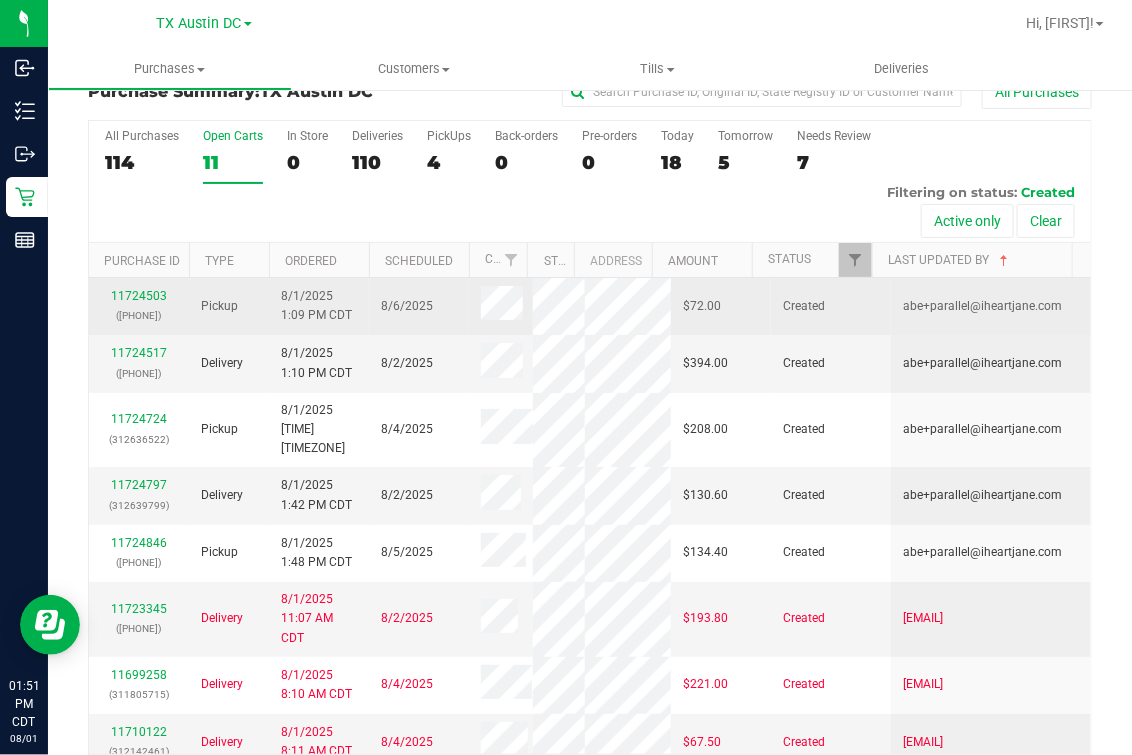 scroll, scrollTop: 0, scrollLeft: 0, axis: both 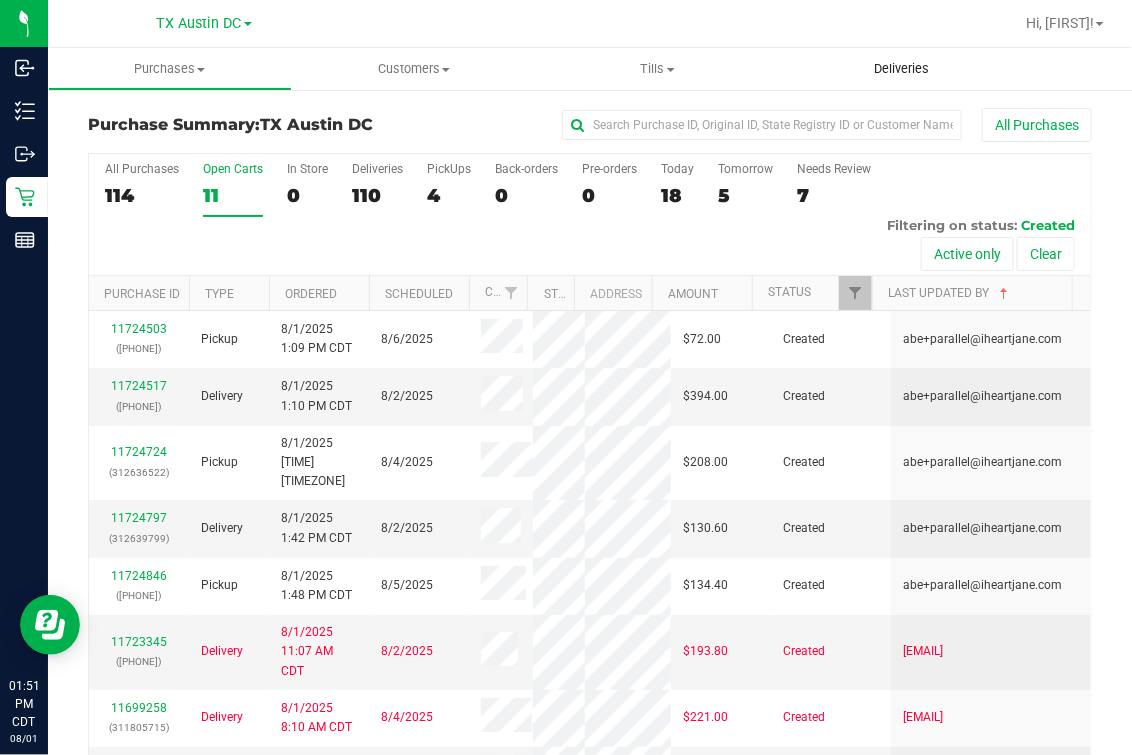 click on "Deliveries" at bounding box center [902, 69] 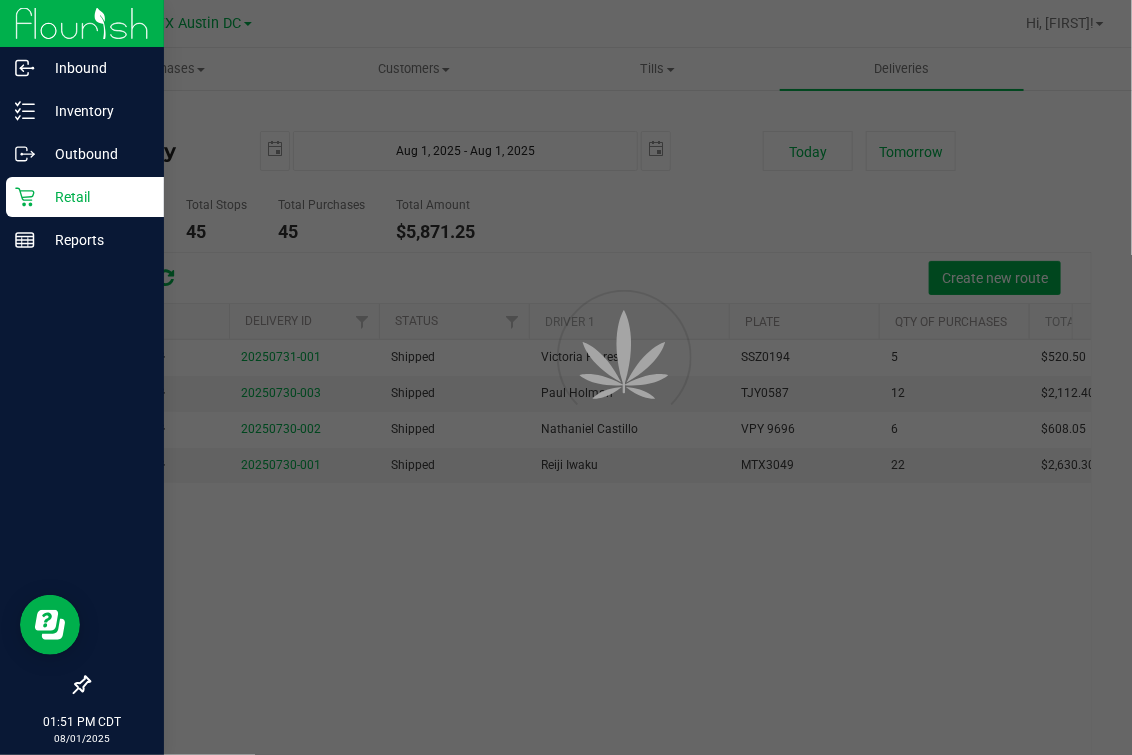 click on "Retail" at bounding box center [85, 197] 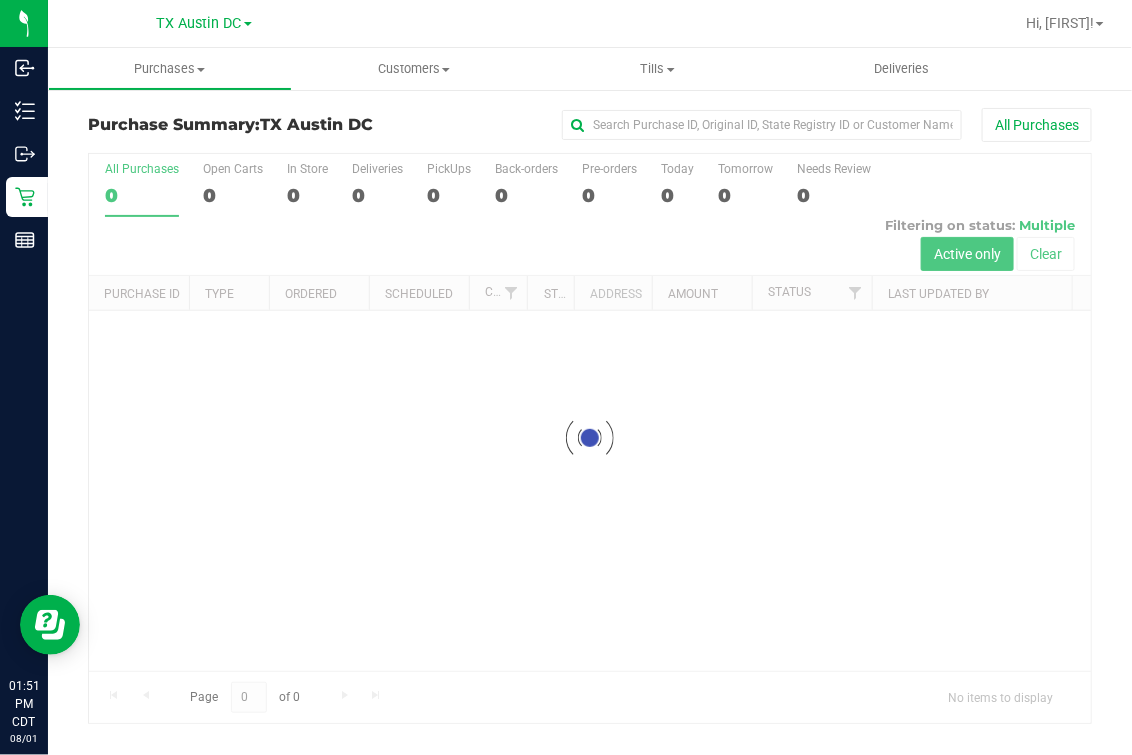 click at bounding box center (590, 438) 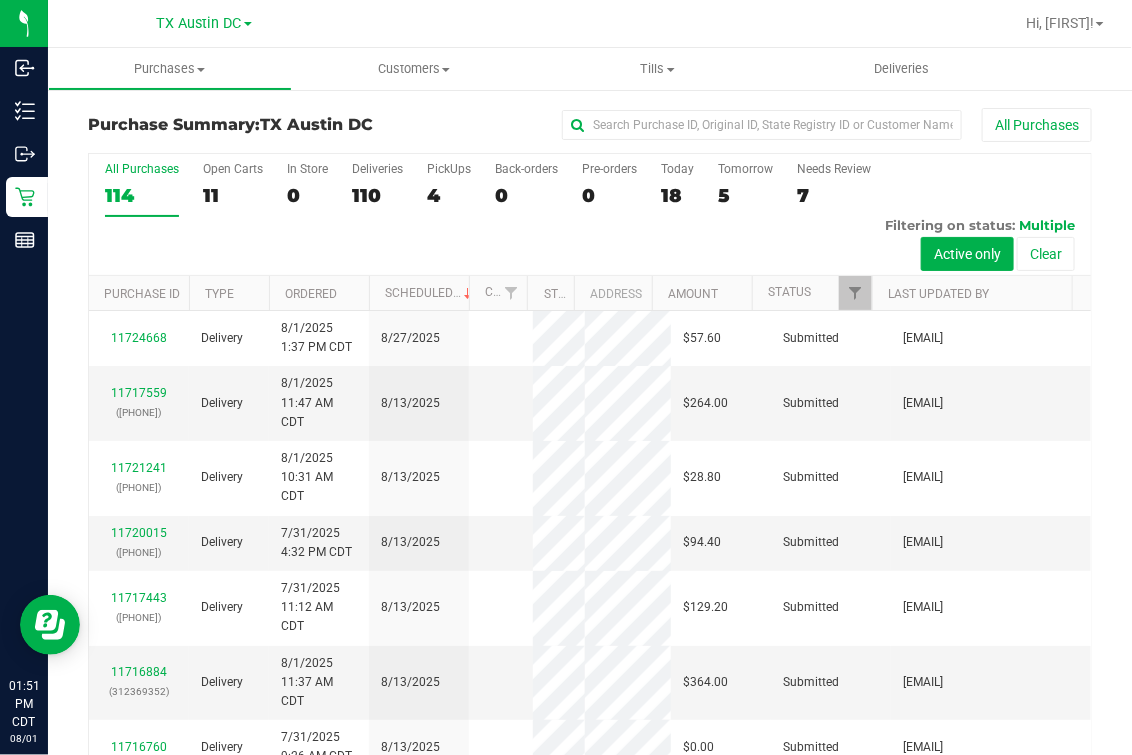 click on "All Purchases
114
Open Carts
11
In Store
0
Deliveries
110
PickUps
4
Back-orders
0
Pre-orders
0
Today
18
Tomorrow
5" at bounding box center (590, 215) 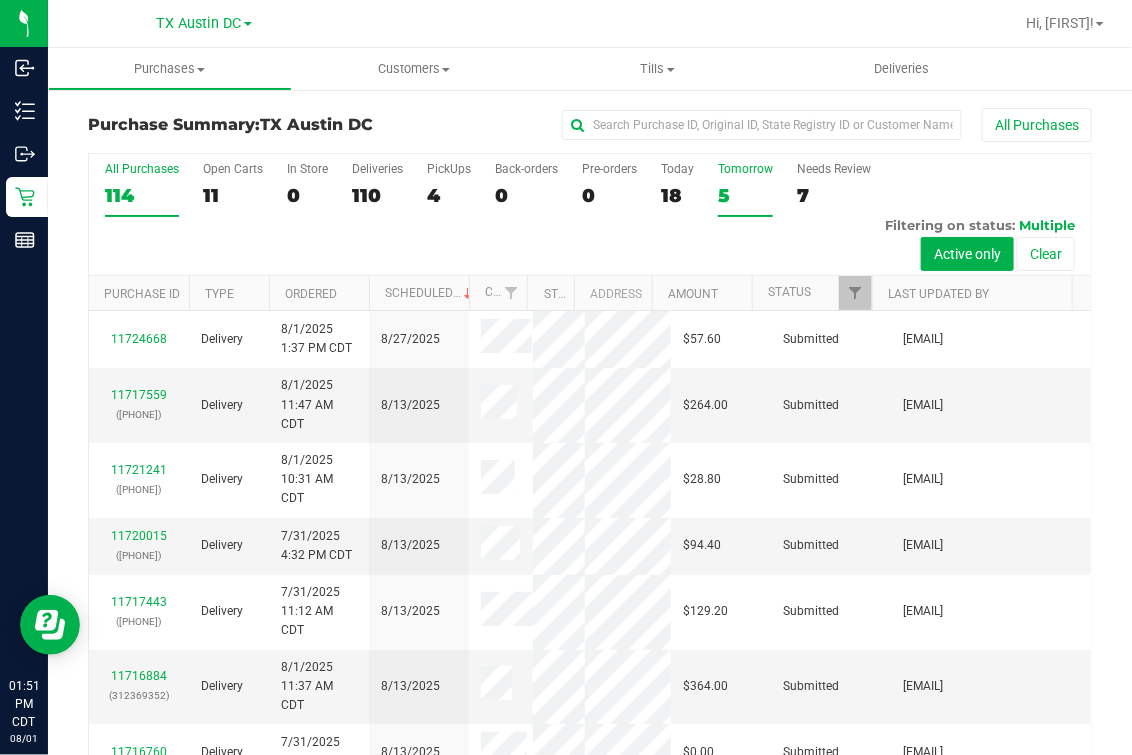 click on "5" at bounding box center (745, 195) 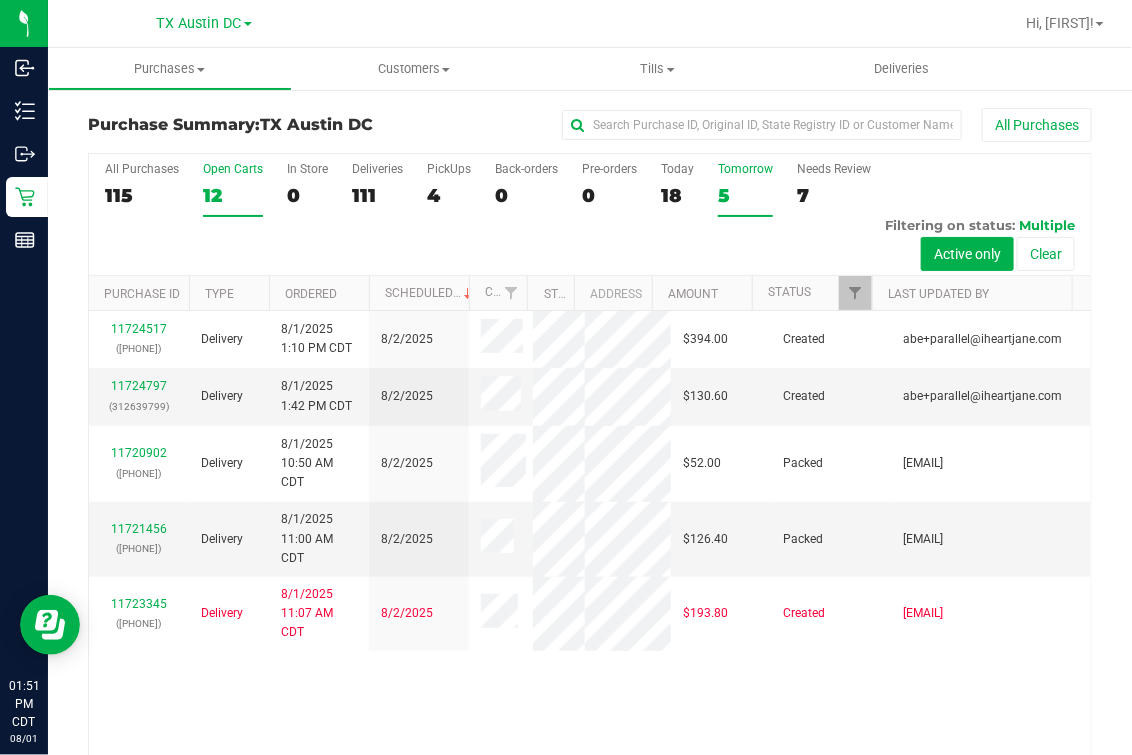 click on "Open Carts
12" at bounding box center [233, 189] 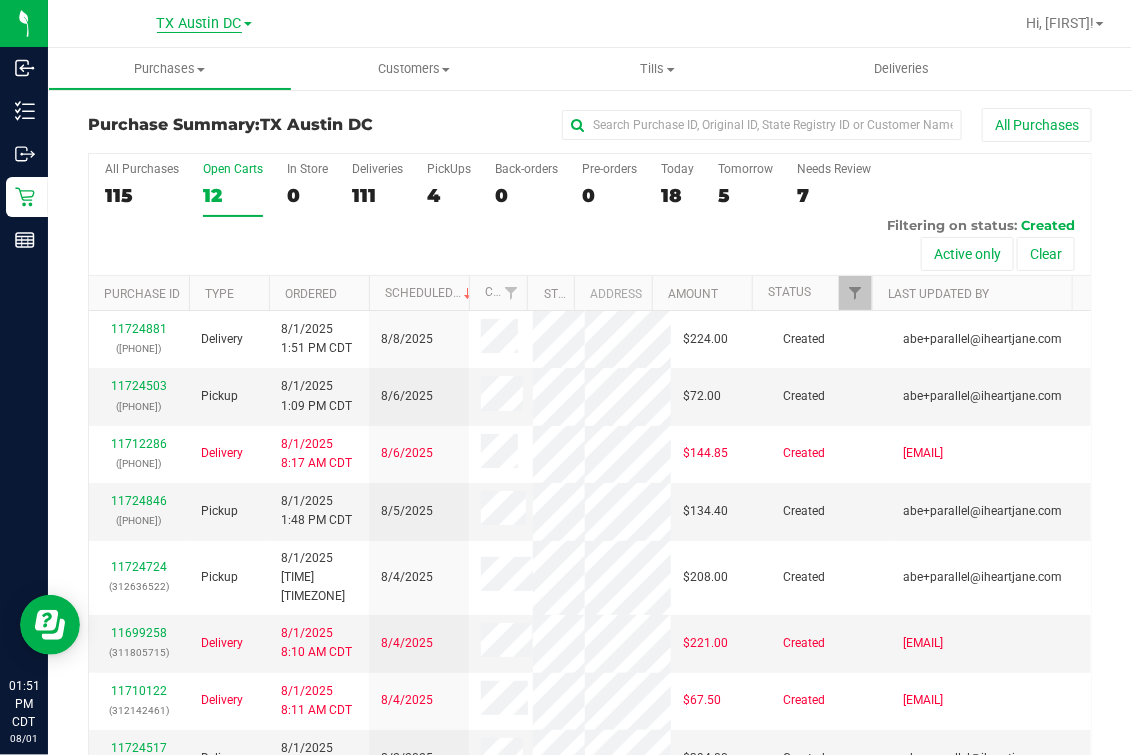 click on "TX Austin DC" at bounding box center (199, 24) 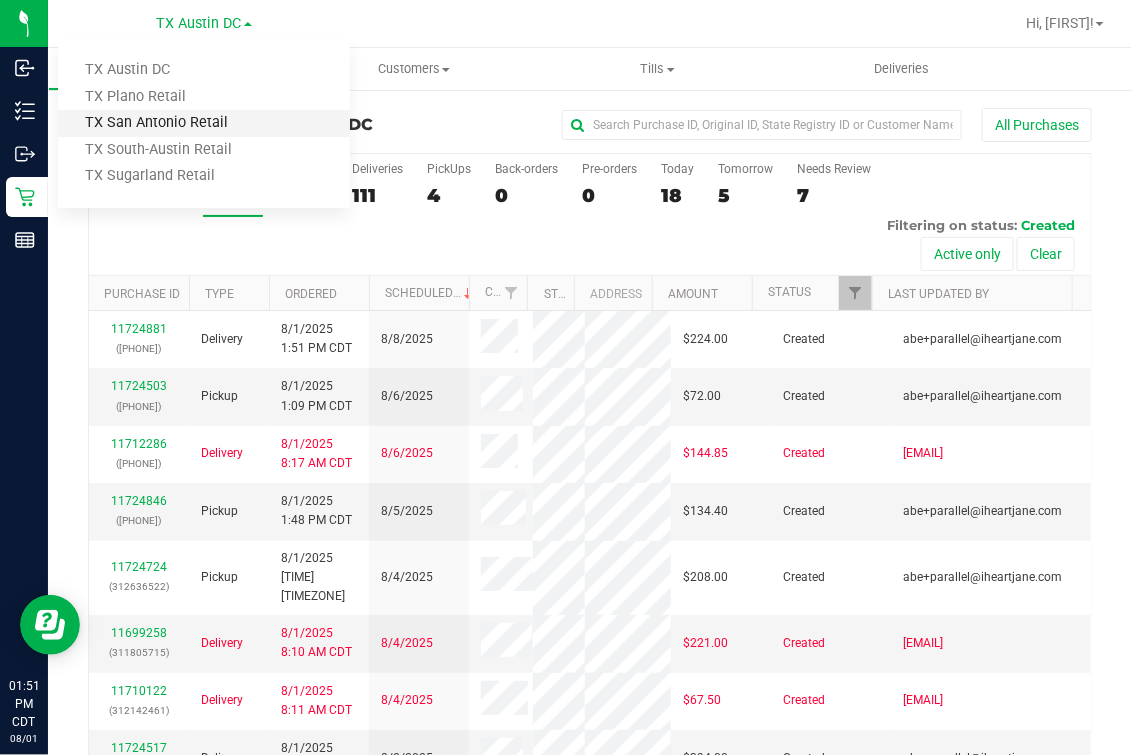 click on "TX San Antonio Retail" at bounding box center (204, 123) 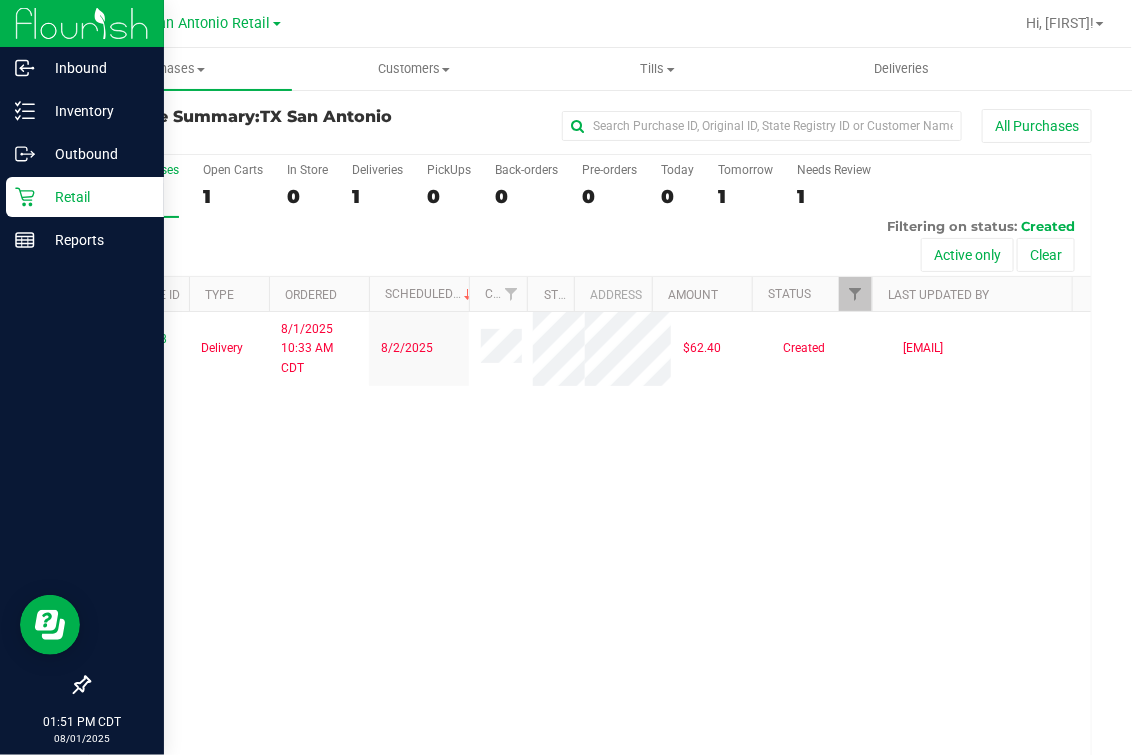 click on "Retail" at bounding box center [85, 197] 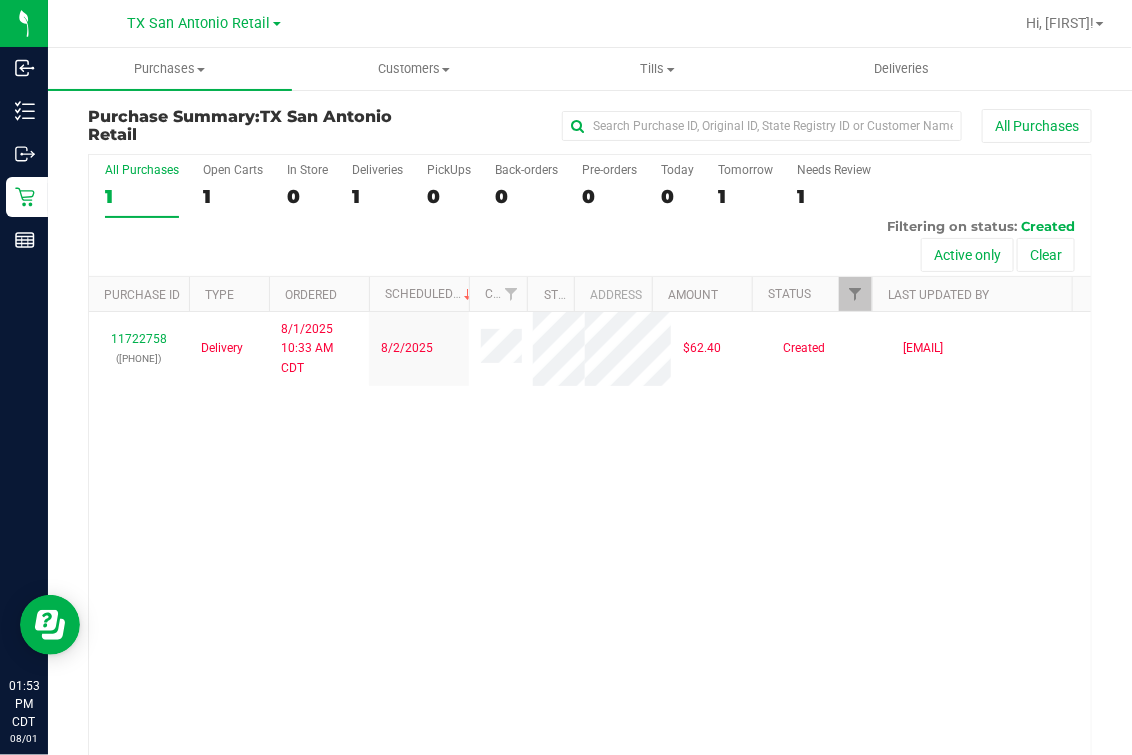 click on "TX San Antonio Retail TX Austin DC TX Plano Retail TX San Antonio Retail TX South-Austin Retail TX Sugarland Retail" at bounding box center (204, 23) 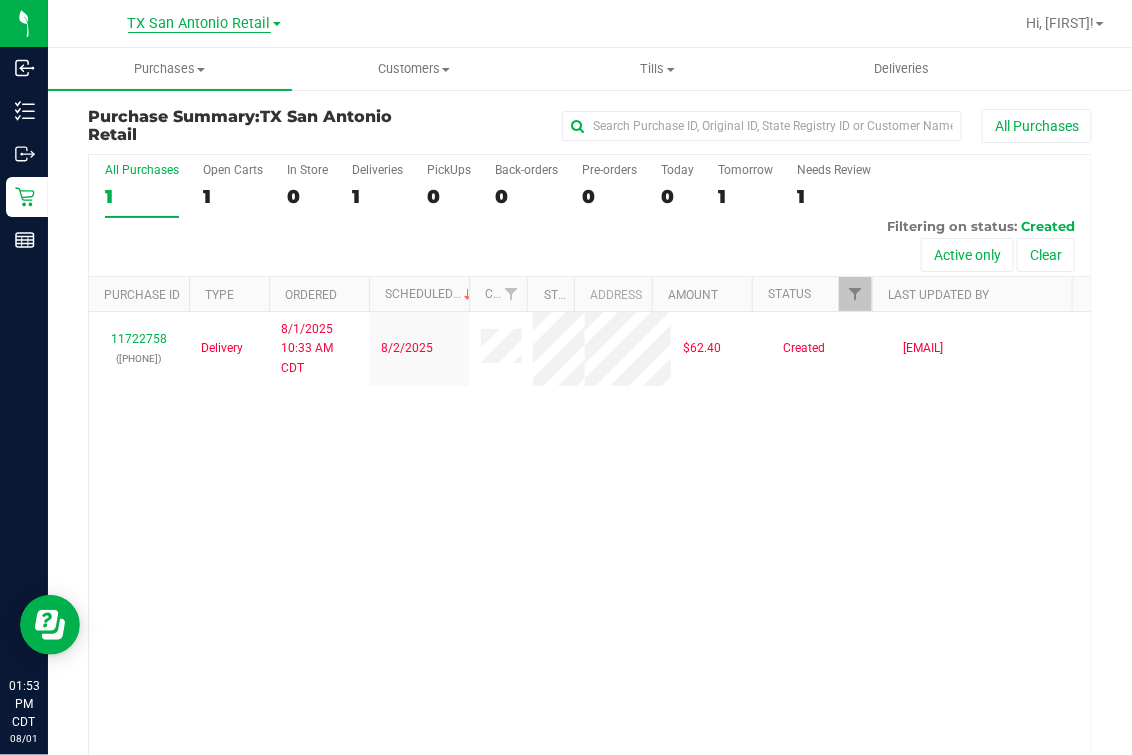 click on "TX San Antonio Retail" at bounding box center [199, 24] 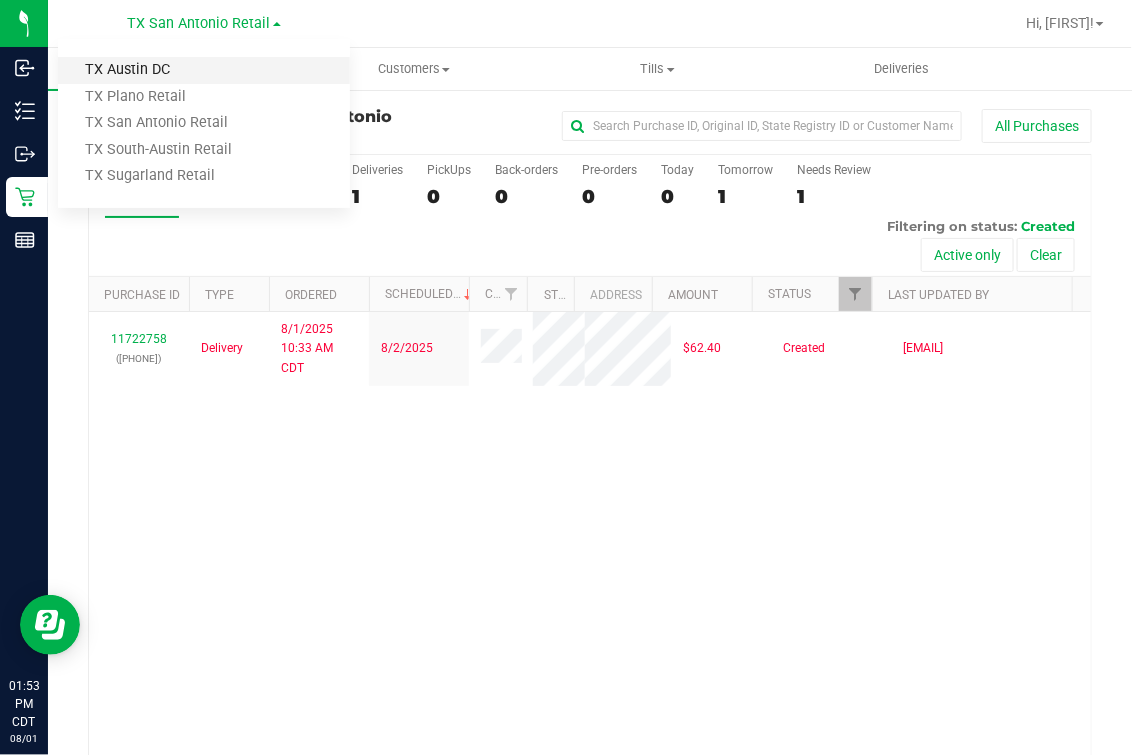 click on "TX Austin DC" at bounding box center [204, 70] 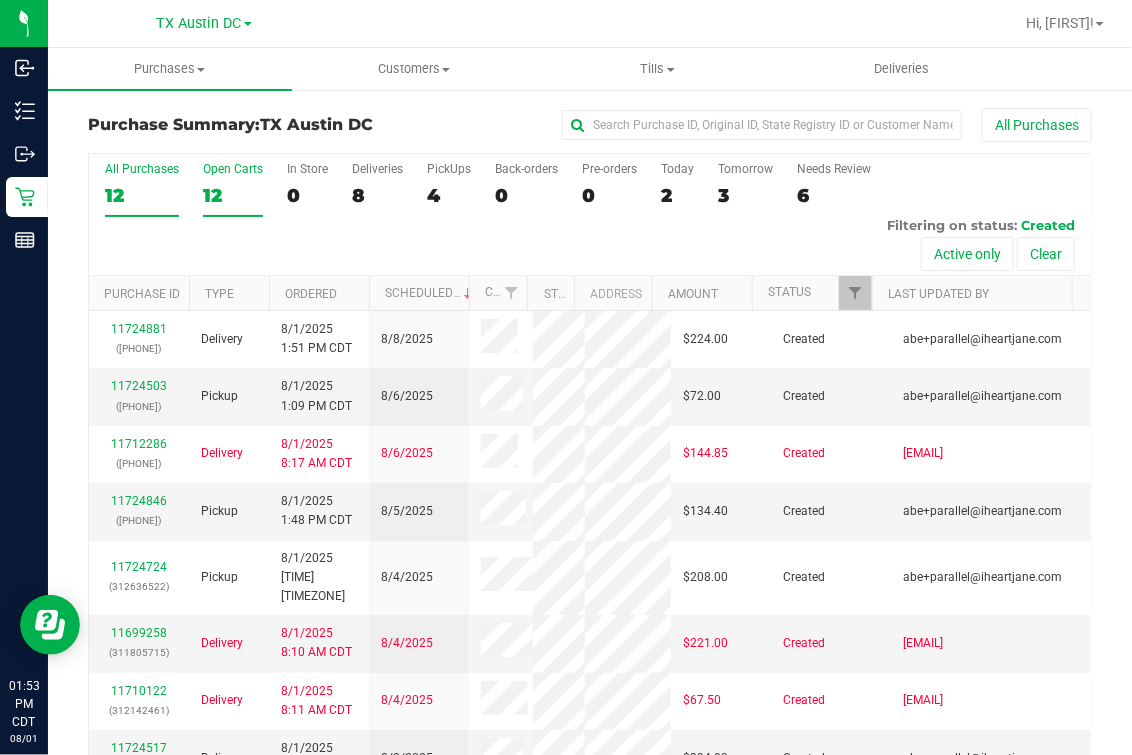click on "12" at bounding box center [233, 195] 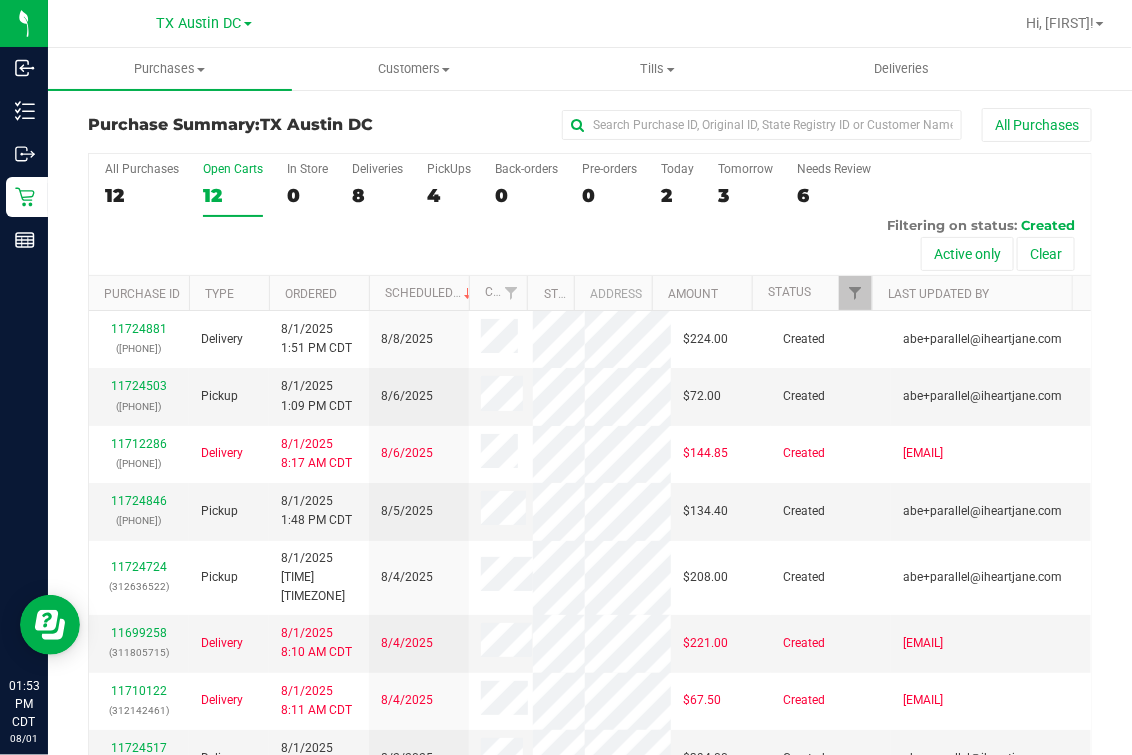 click on "Last Updated By" at bounding box center [972, 293] 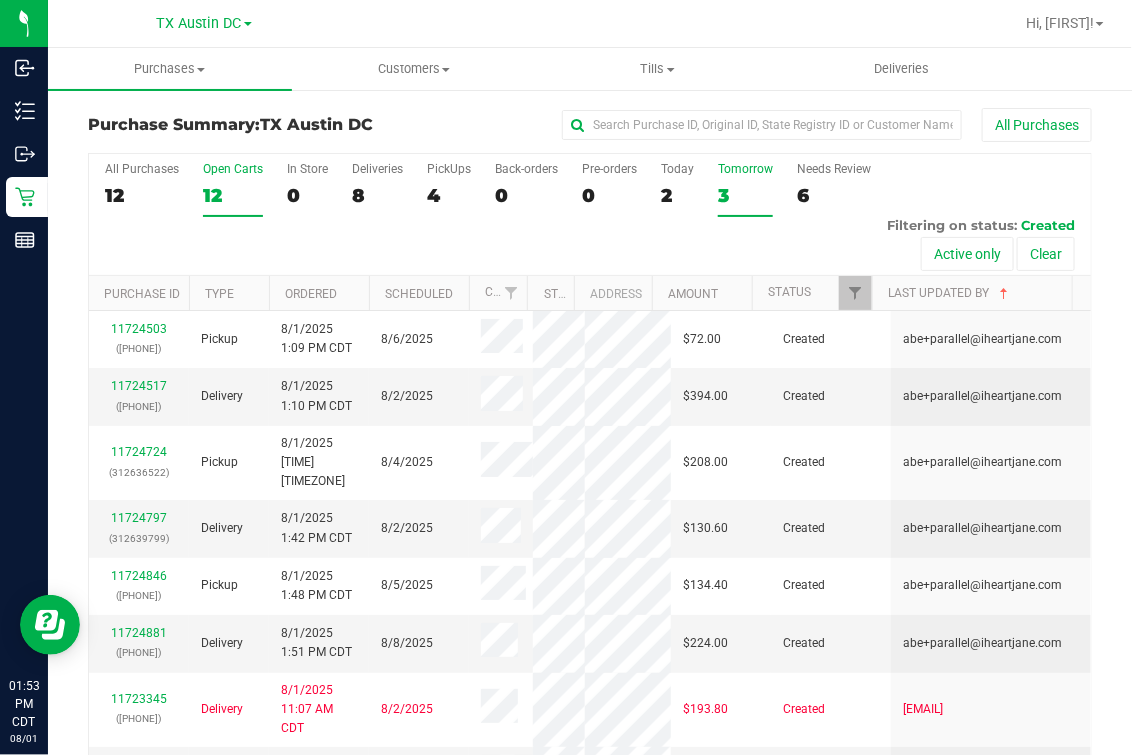 click on "Tomorrow" at bounding box center (745, 169) 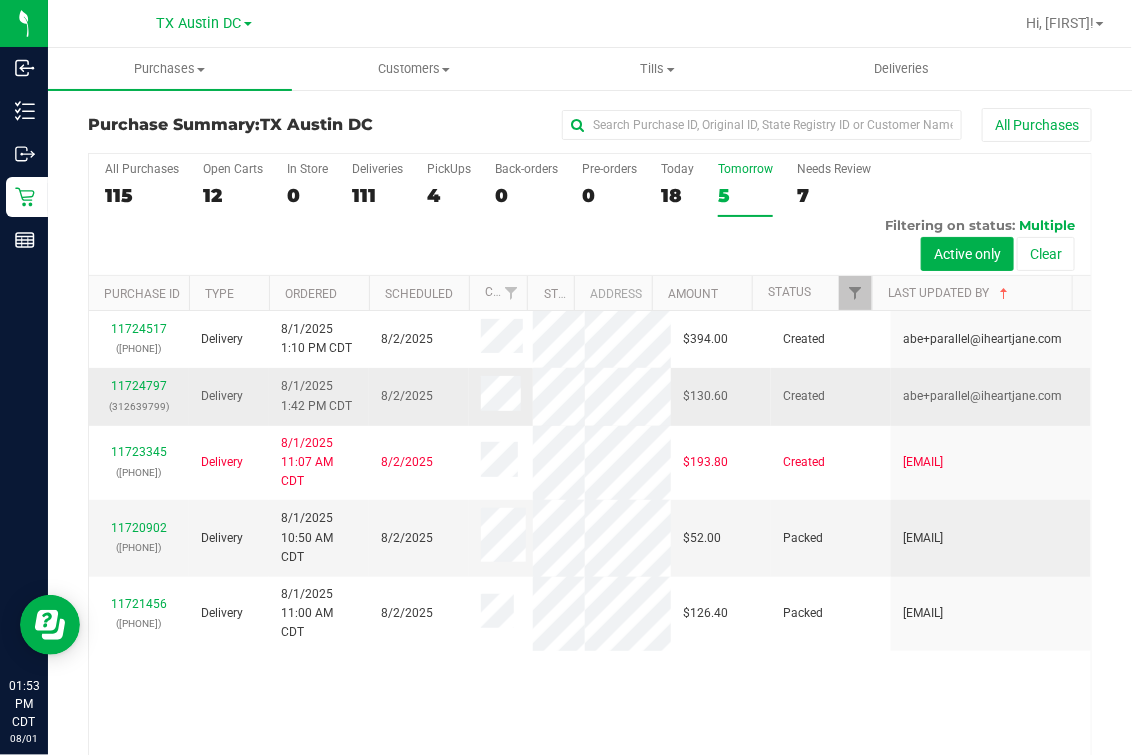 scroll, scrollTop: 0, scrollLeft: 0, axis: both 